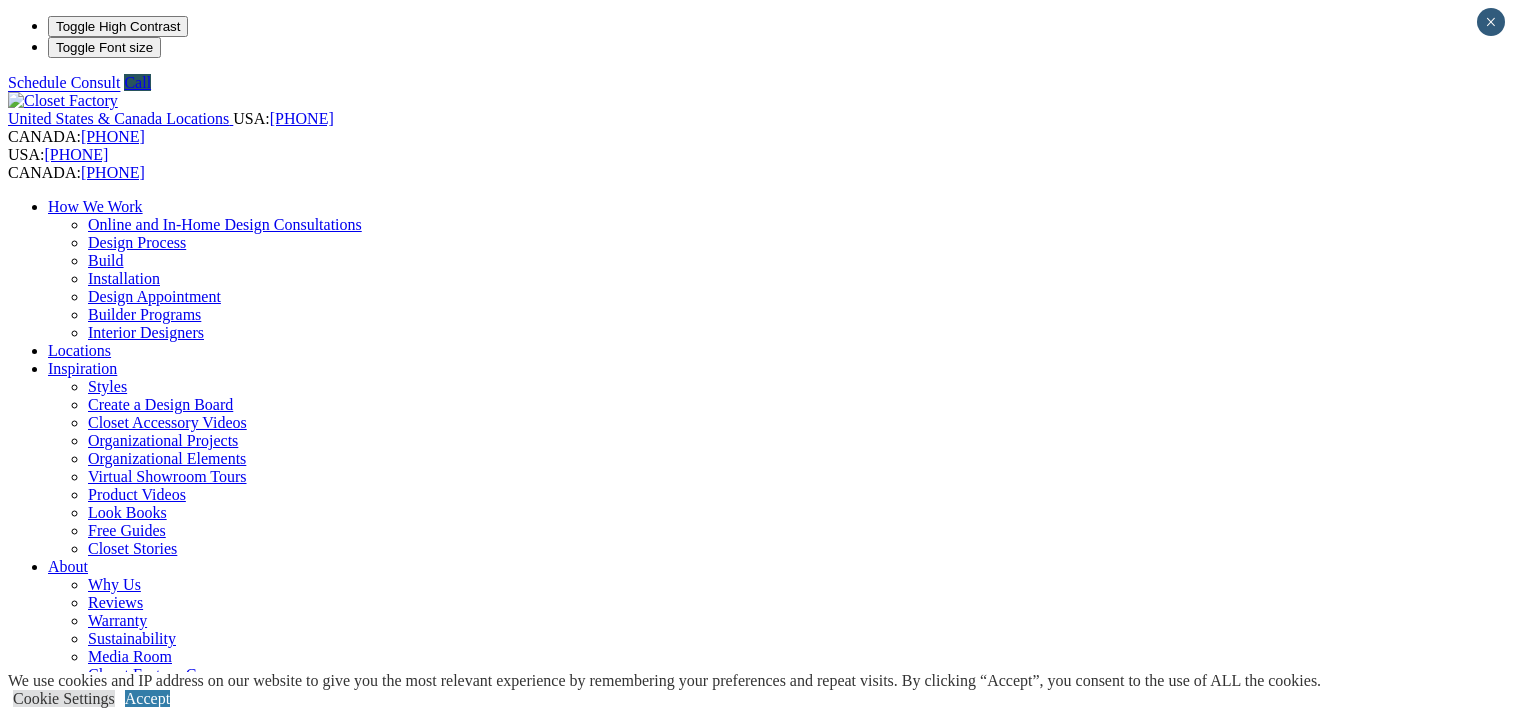 scroll, scrollTop: 0, scrollLeft: 0, axis: both 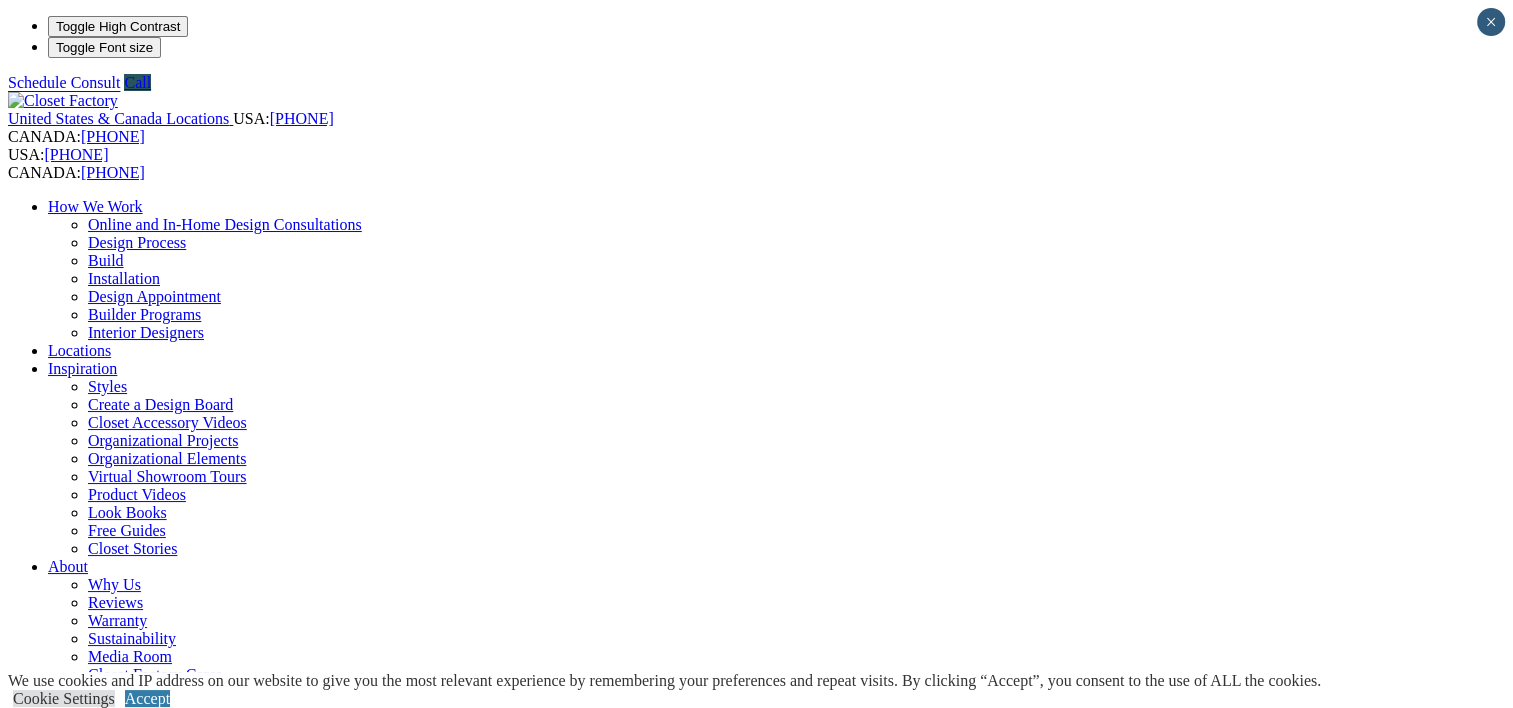 click on "Locations" at bounding box center (79, 350) 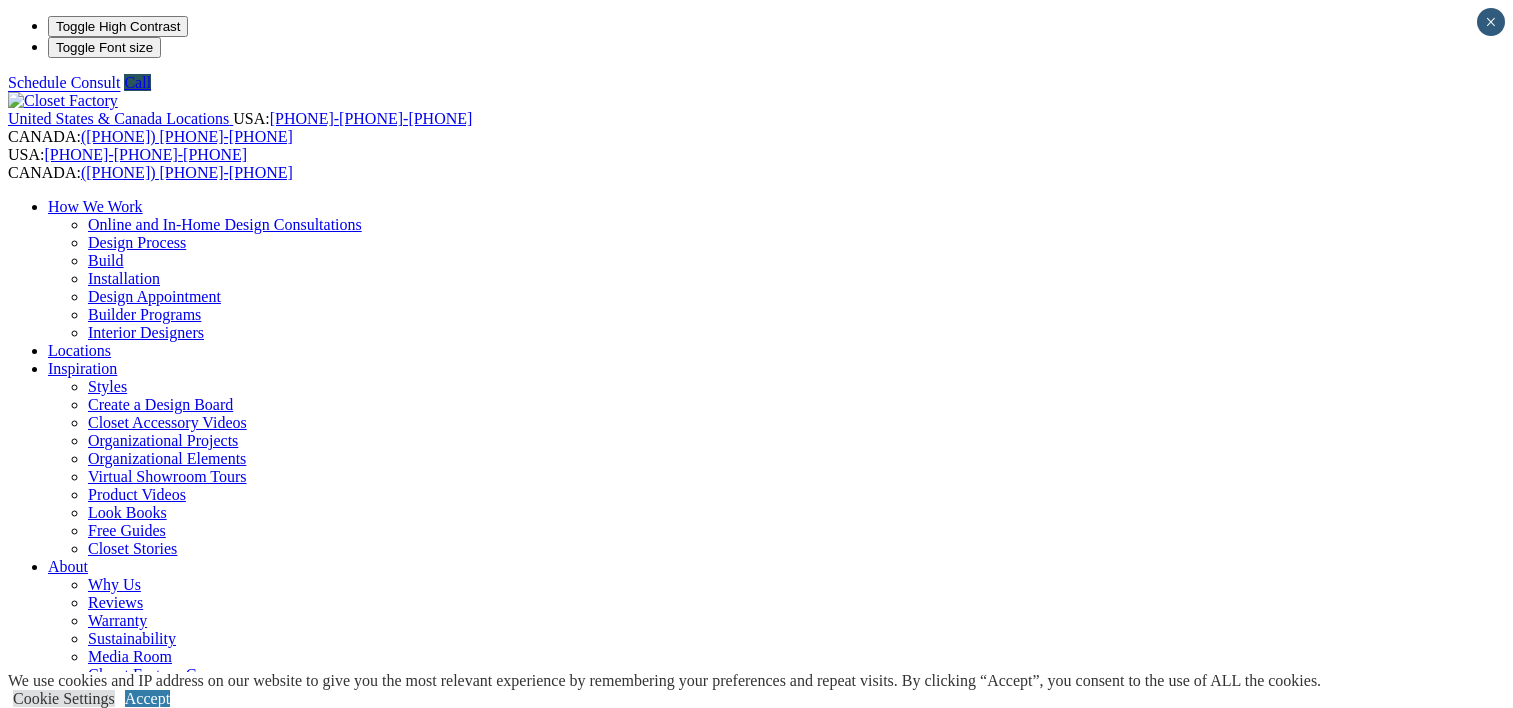 scroll, scrollTop: 0, scrollLeft: 0, axis: both 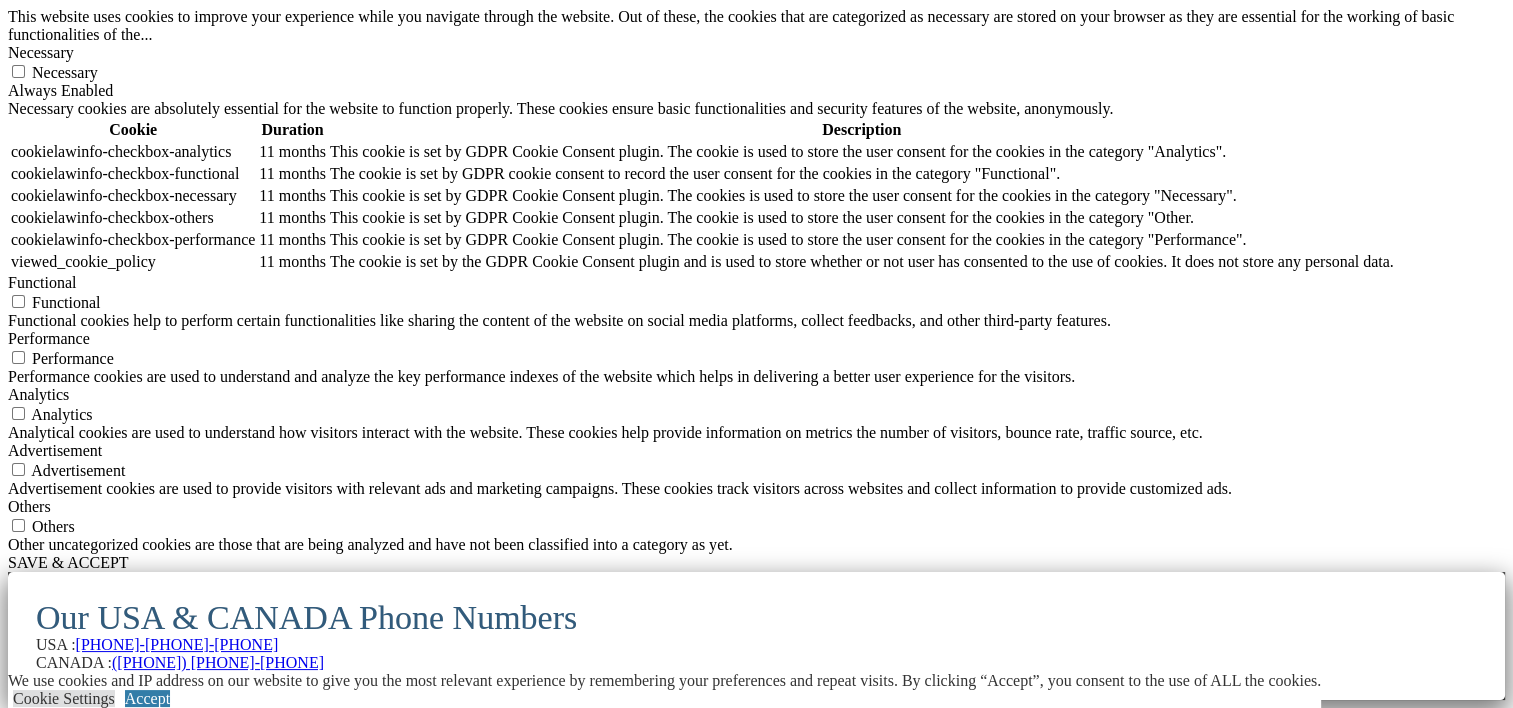 click at bounding box center [95, -5194] 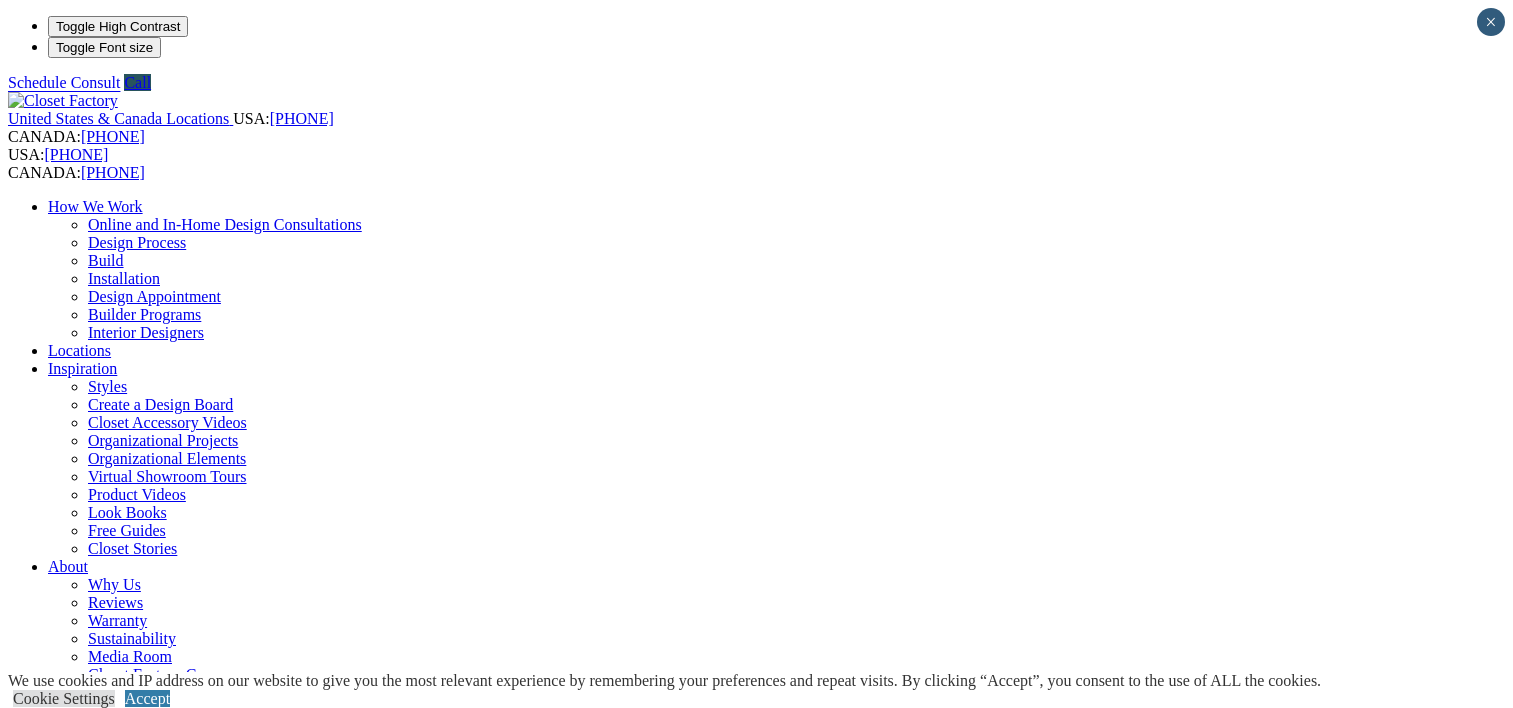 scroll, scrollTop: 0, scrollLeft: 0, axis: both 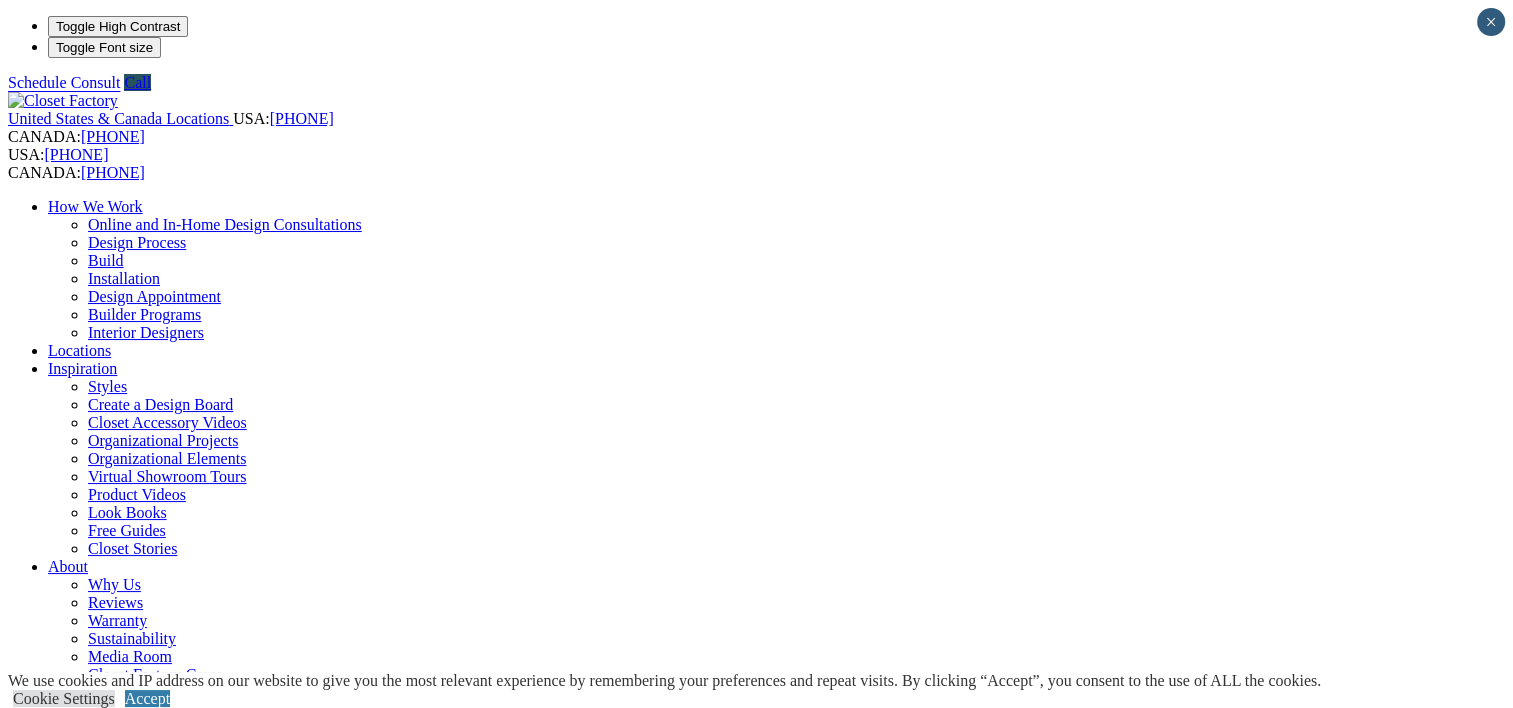 click on "CLOSE (X)" at bounding box center (46, 1853) 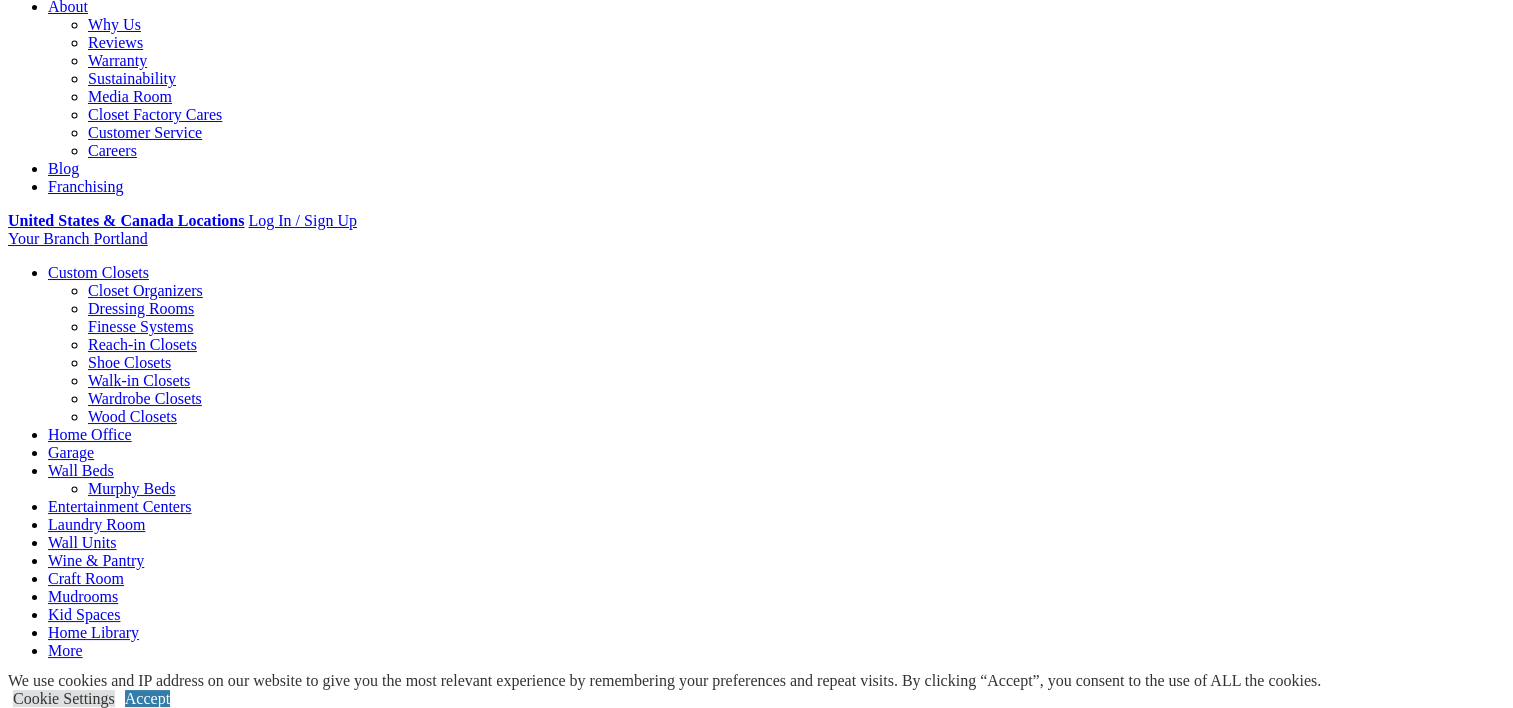 scroll, scrollTop: 600, scrollLeft: 0, axis: vertical 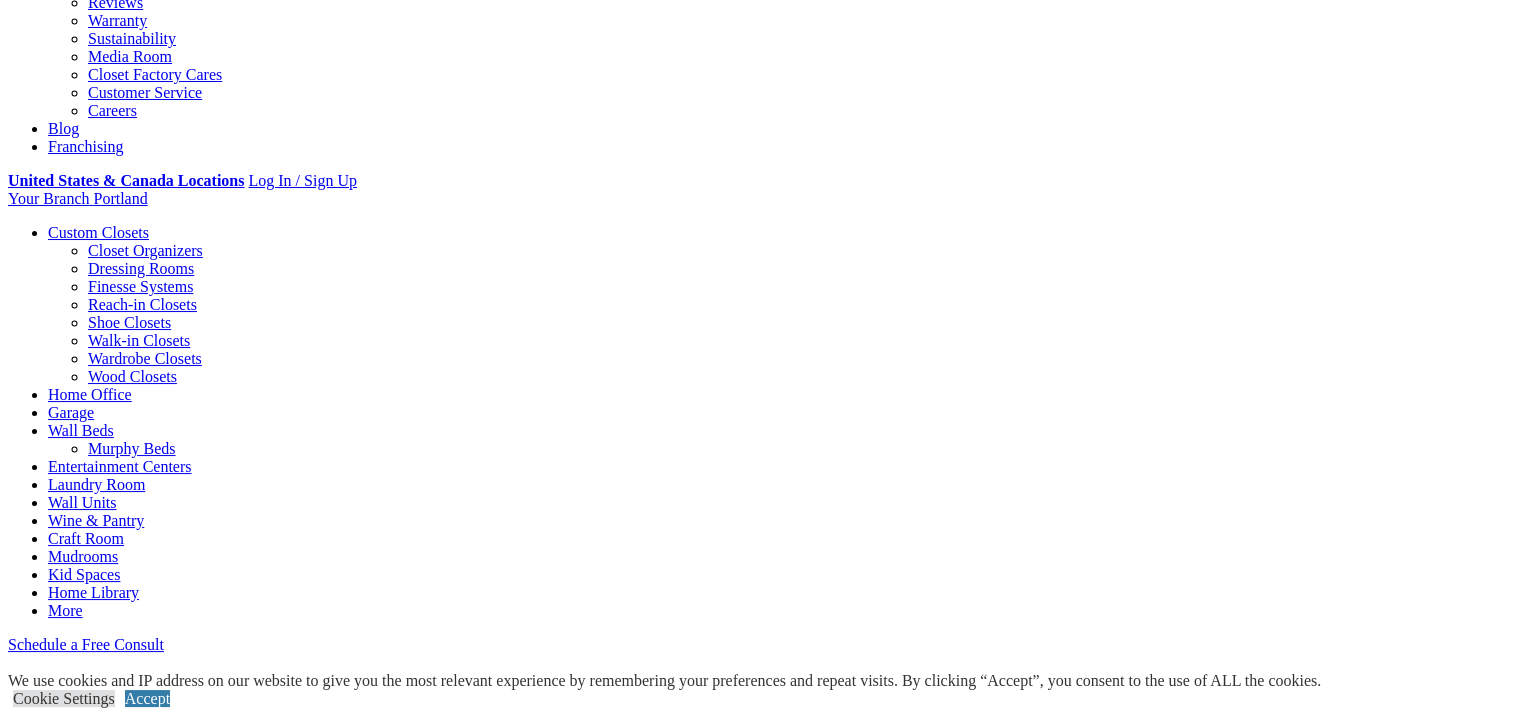 click on "Expand Gallery" at bounding box center [58, 2555] 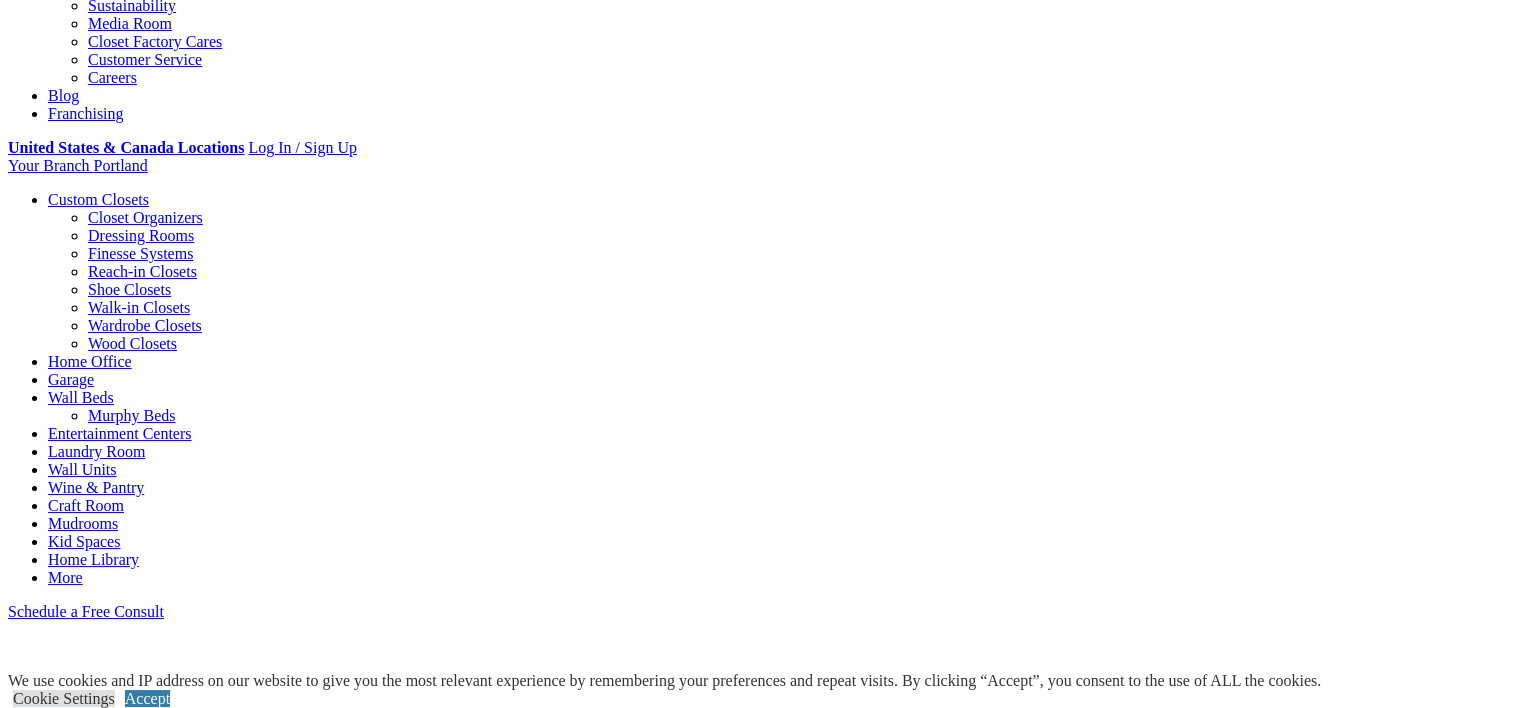 scroll, scrollTop: 600, scrollLeft: 0, axis: vertical 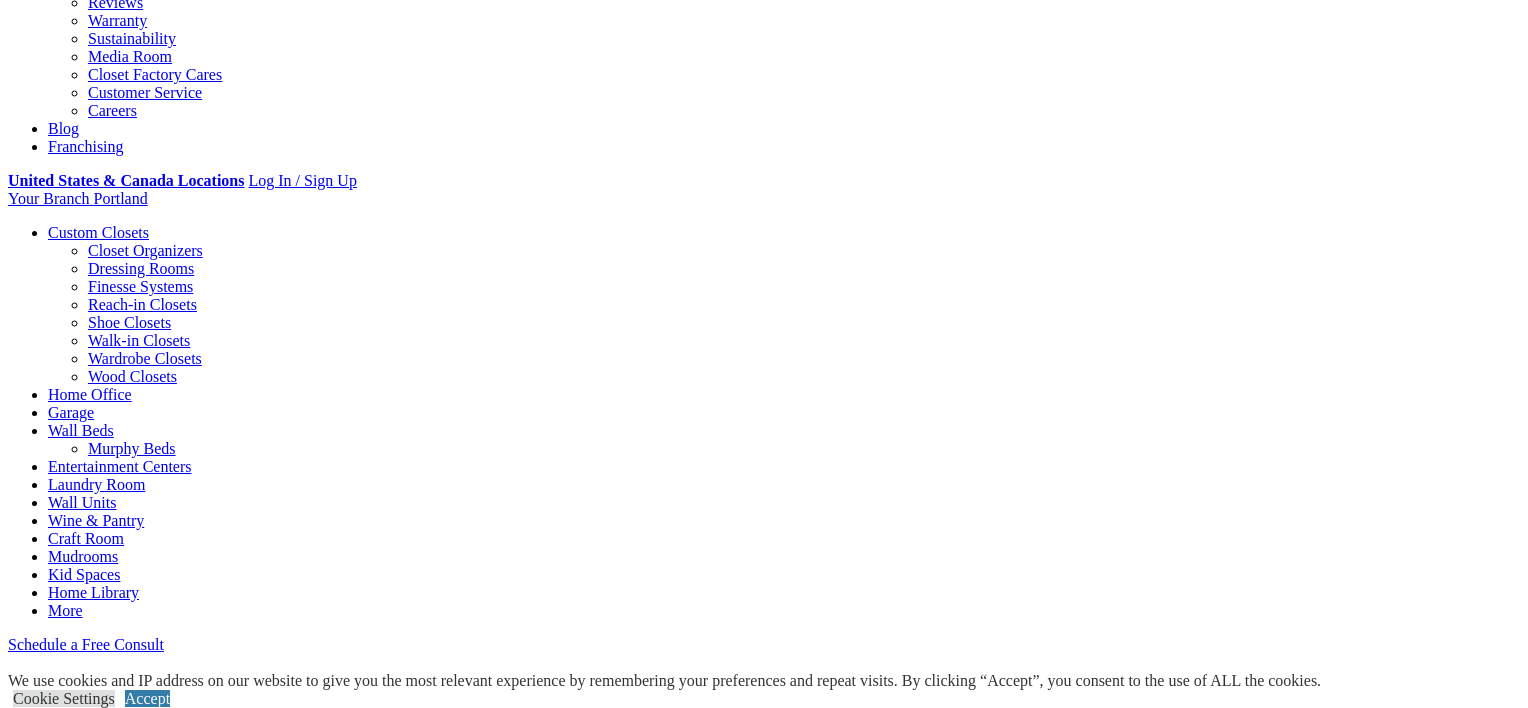 click at bounding box center (764, 18140) 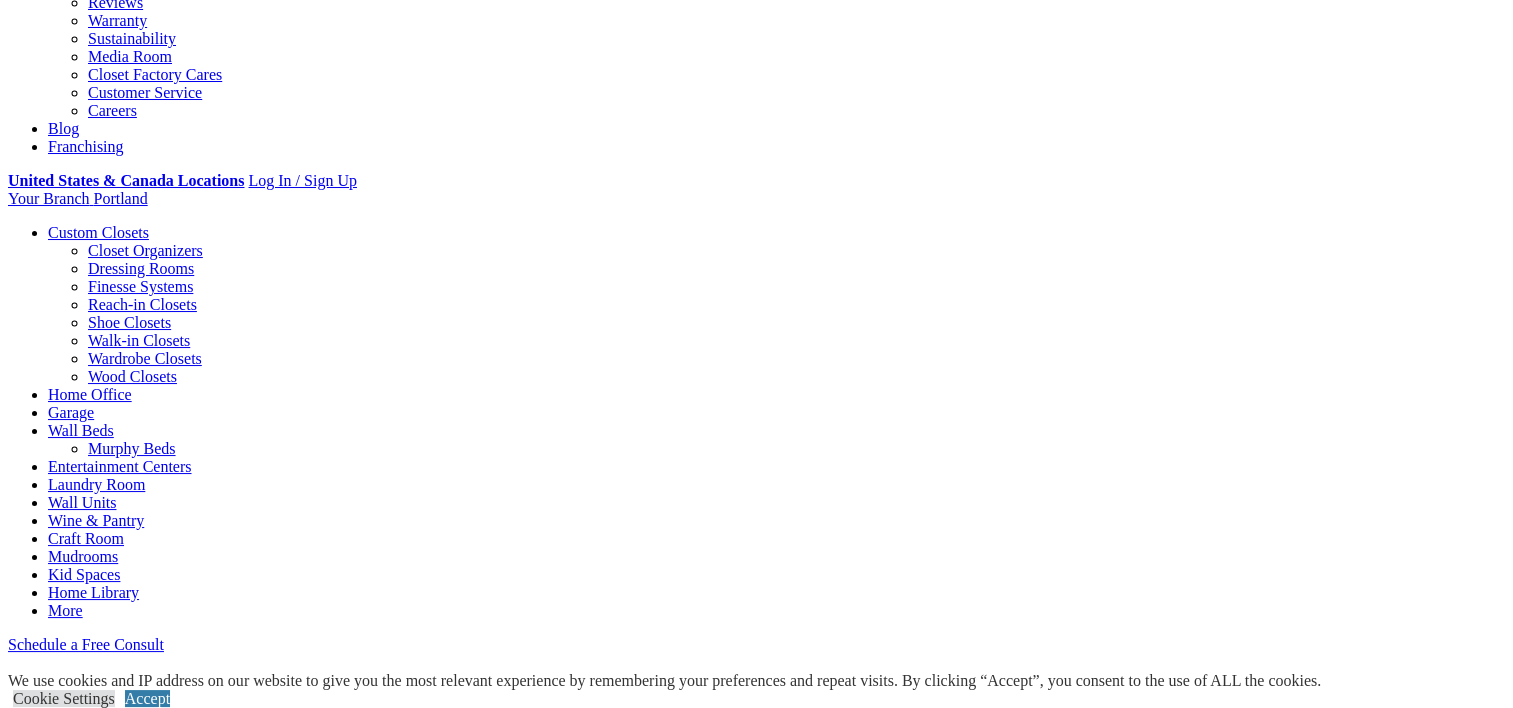 click at bounding box center [412, 2466] 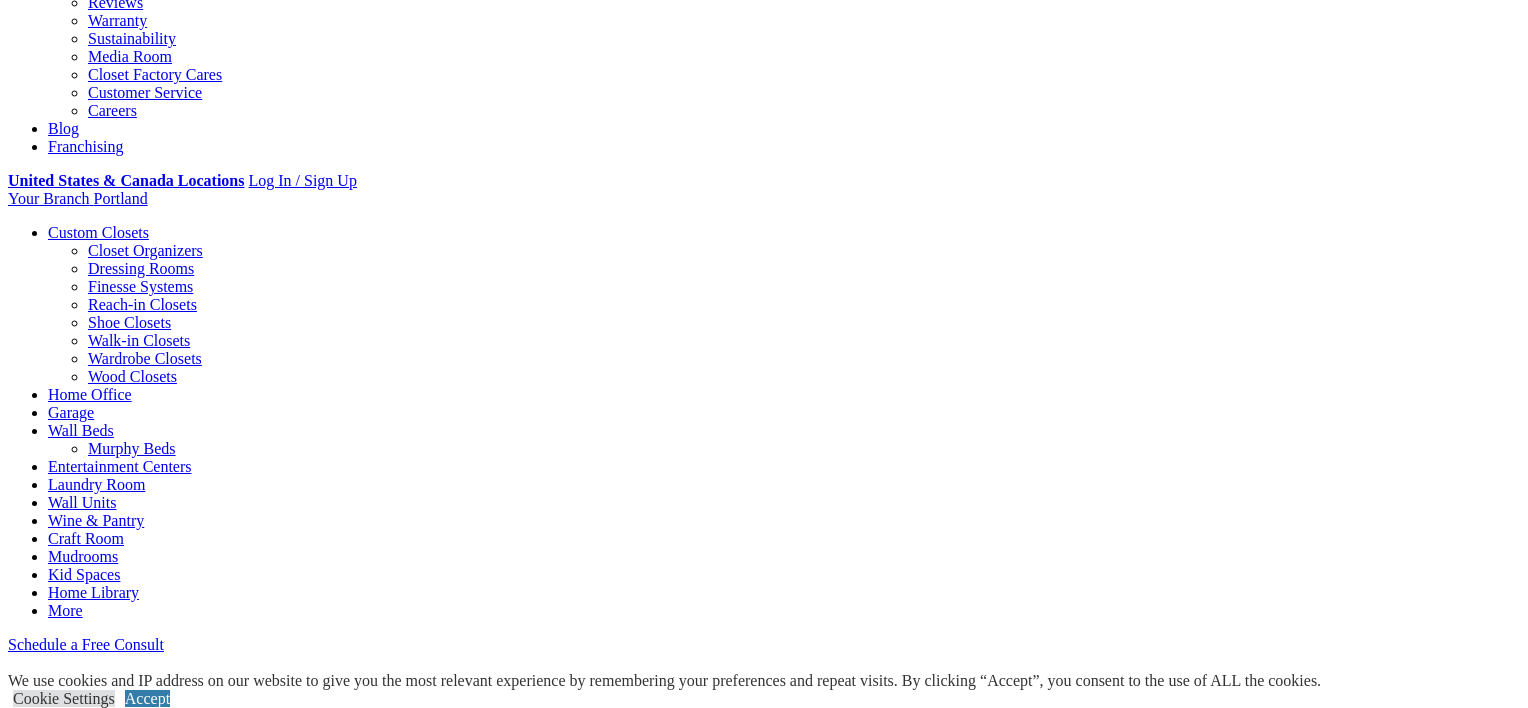 click at bounding box center (193, 18149) 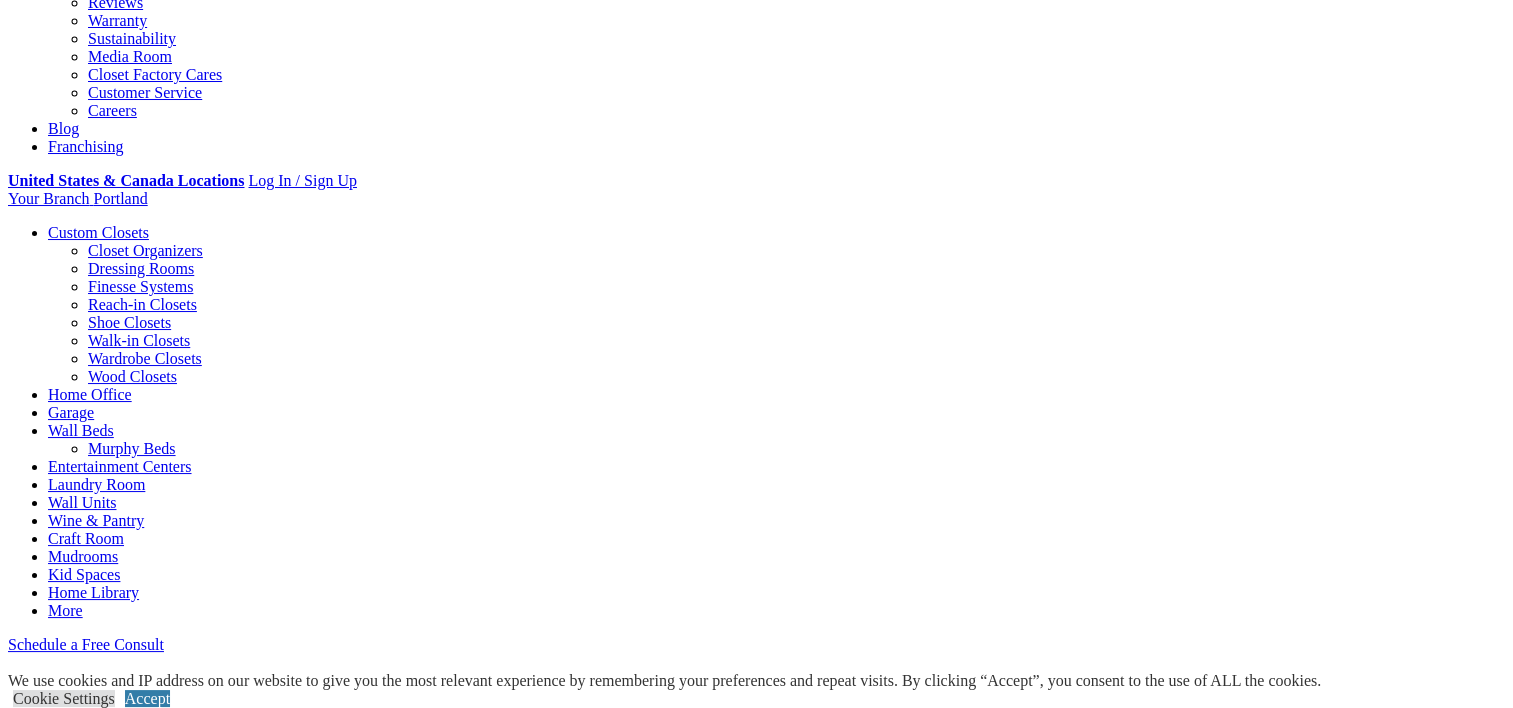 click at bounding box center (753, 2466) 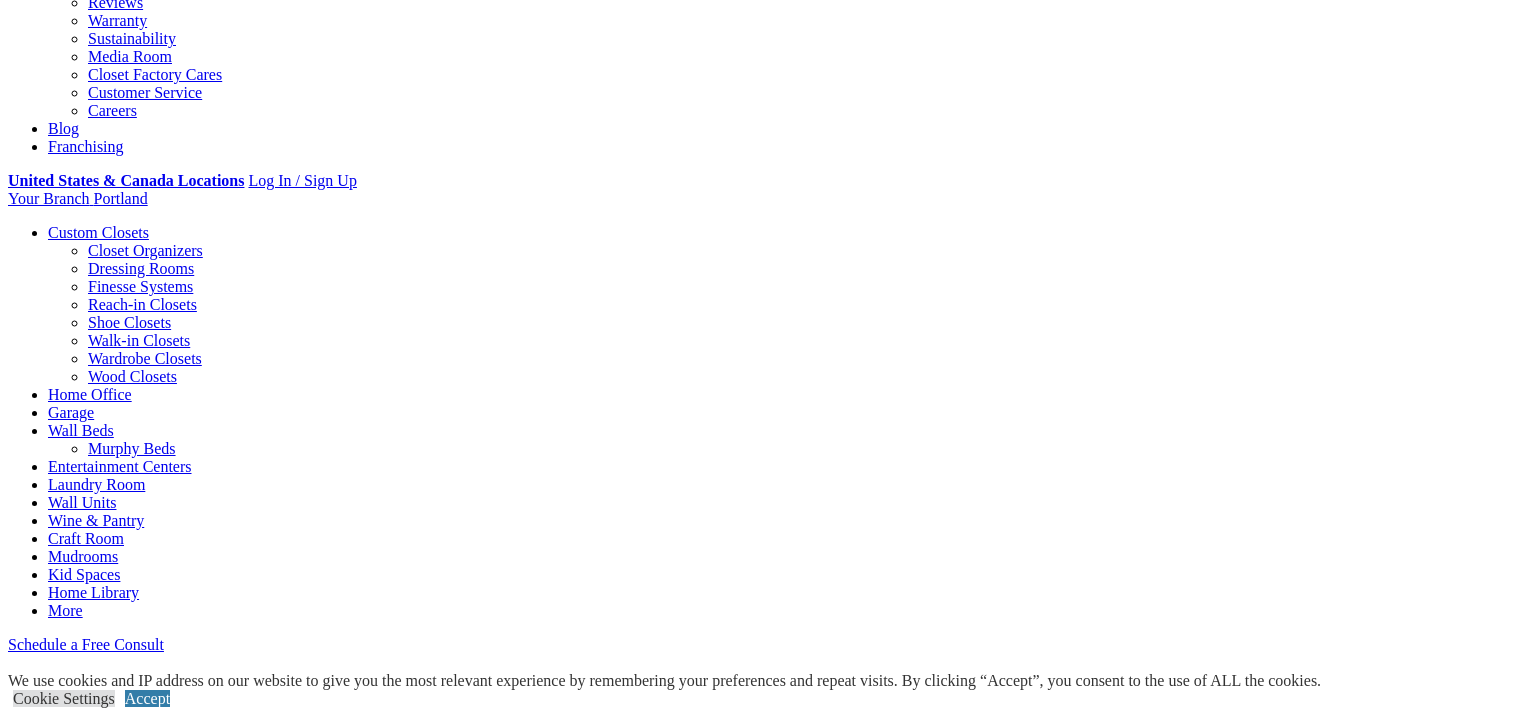 click at bounding box center (764, 18140) 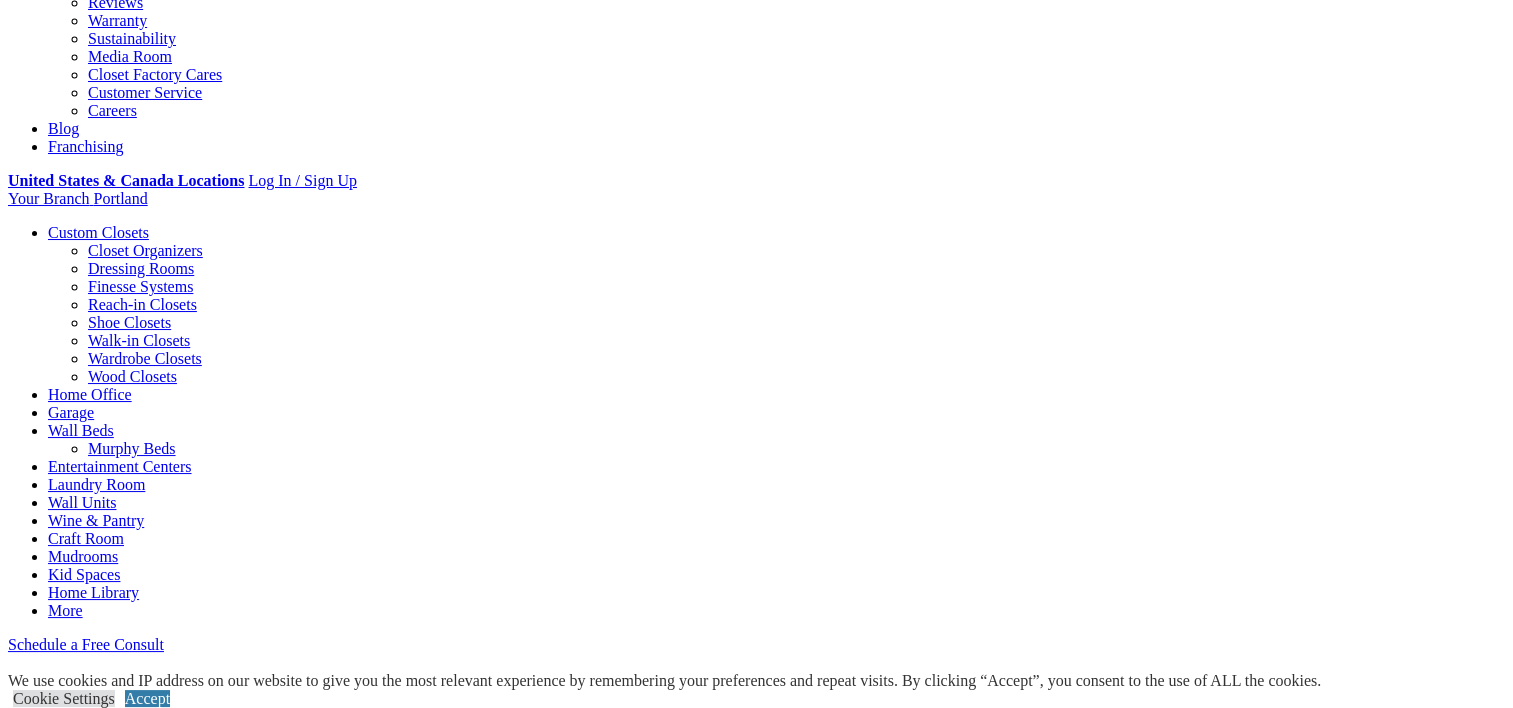 click at bounding box center (124, 2484) 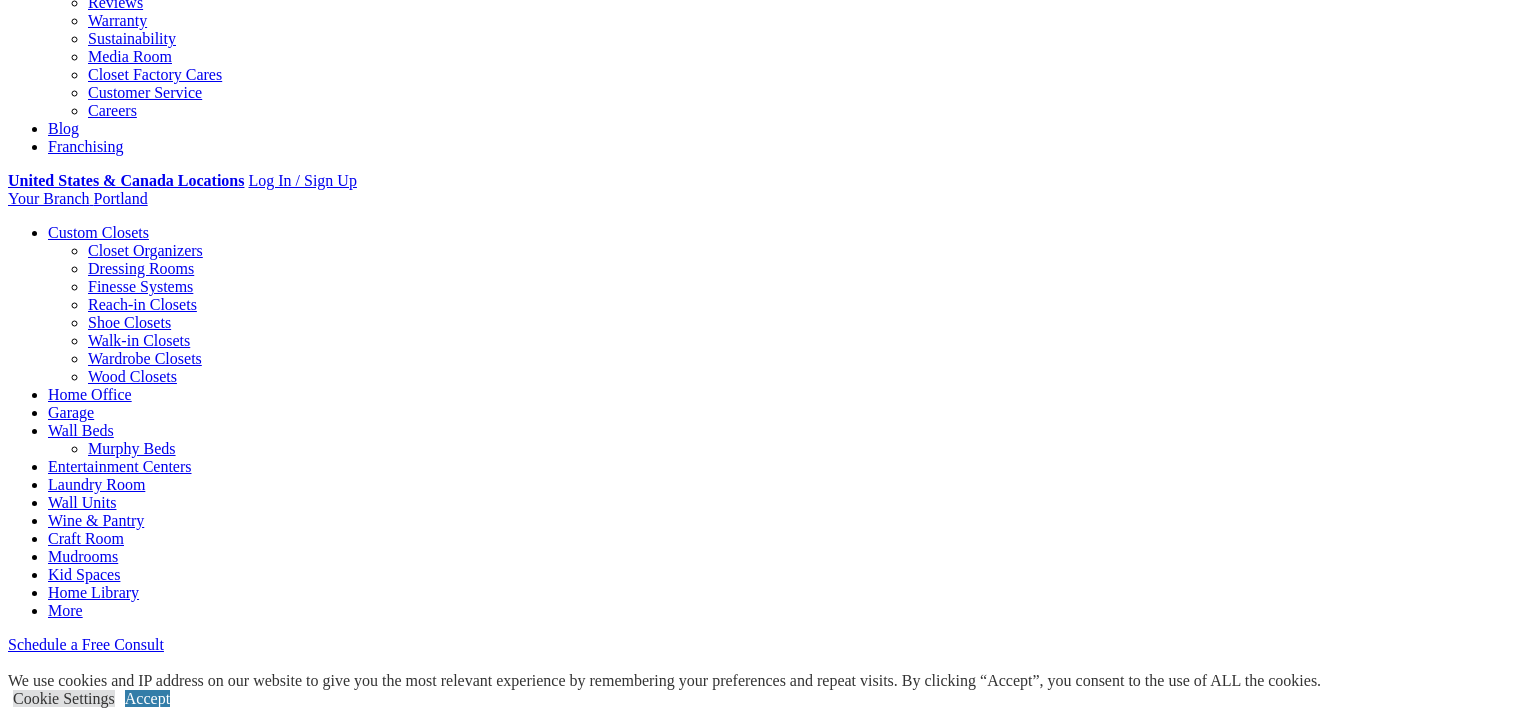 click at bounding box center [764, 18140] 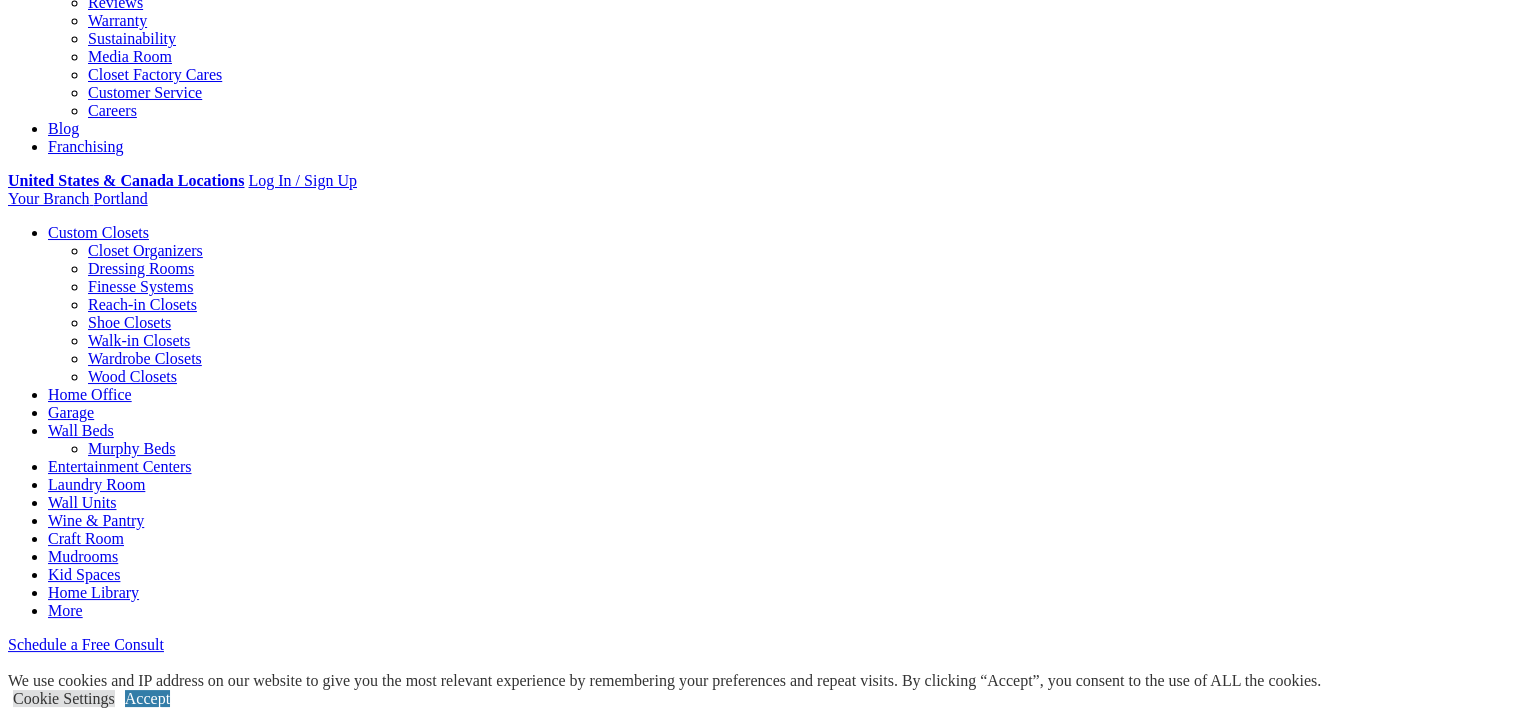 click at bounding box center [1227, 2466] 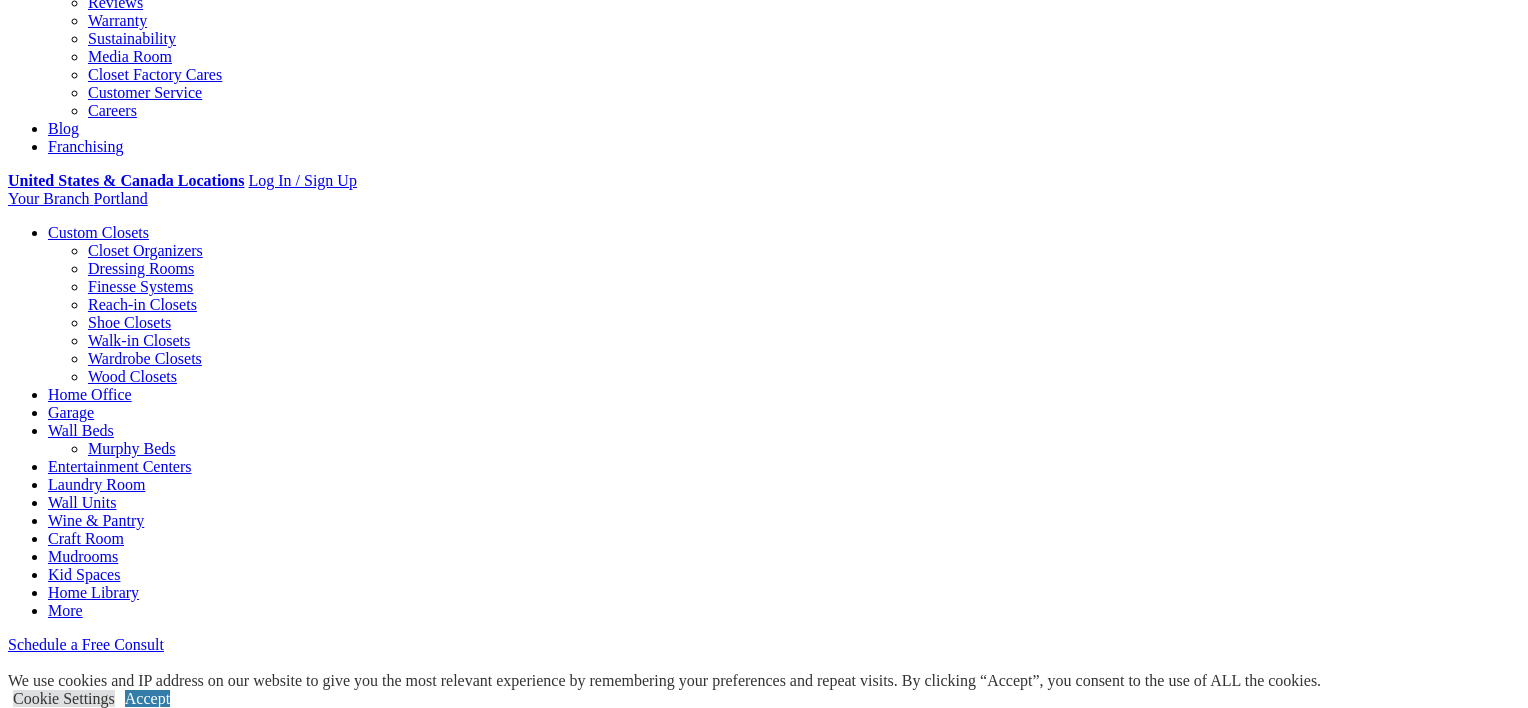 click at bounding box center [764, 18140] 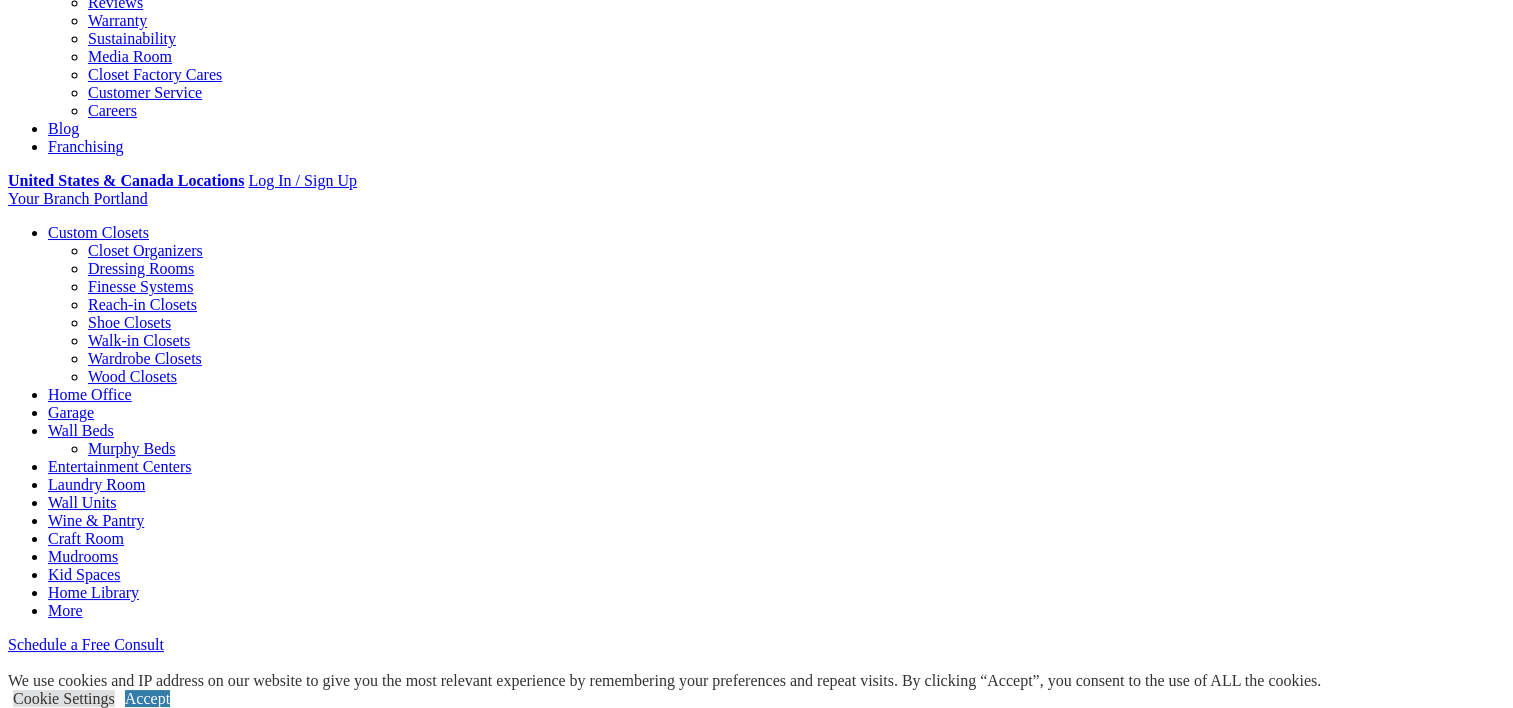 click at bounding box center (1111, 2484) 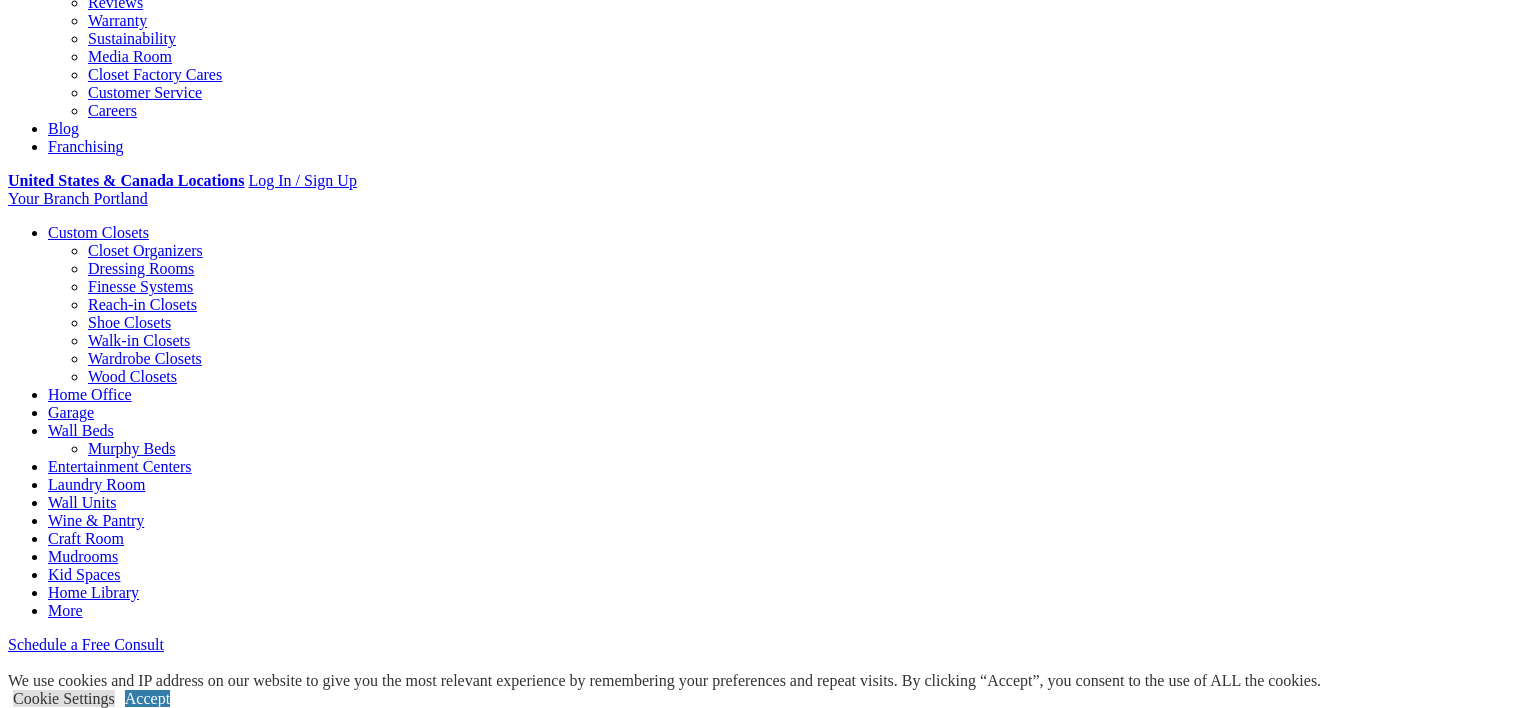 click at bounding box center (764, 18140) 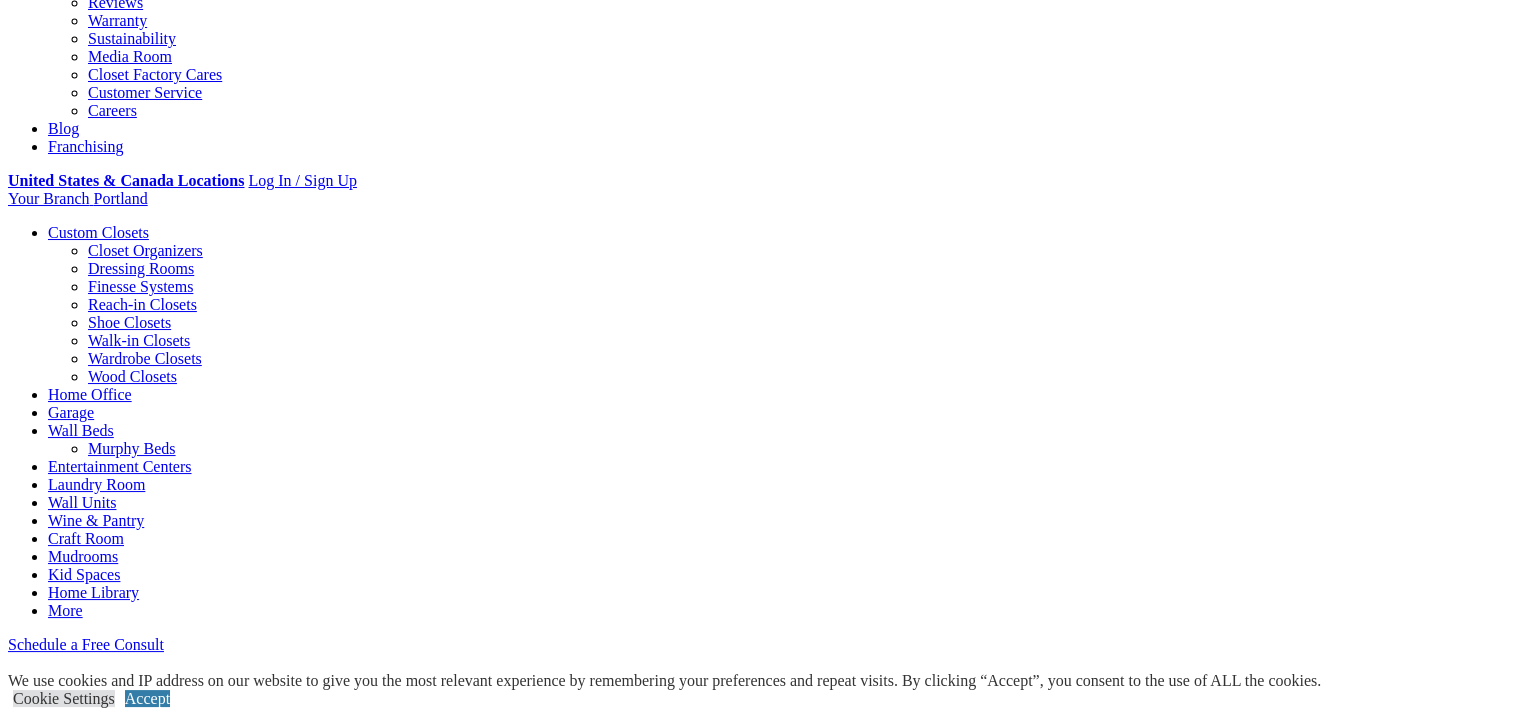 click at bounding box center [851, 2502] 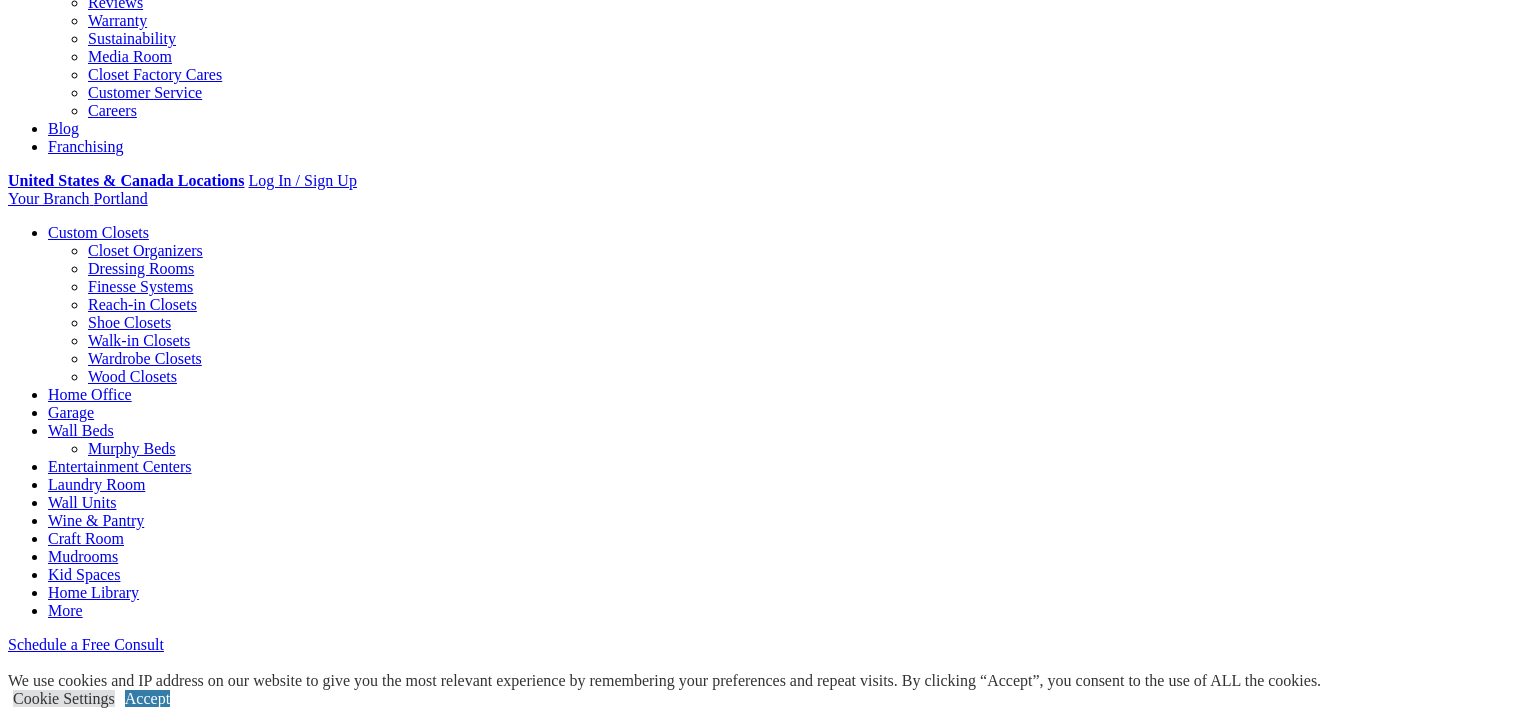 click at bounding box center (764, 18140) 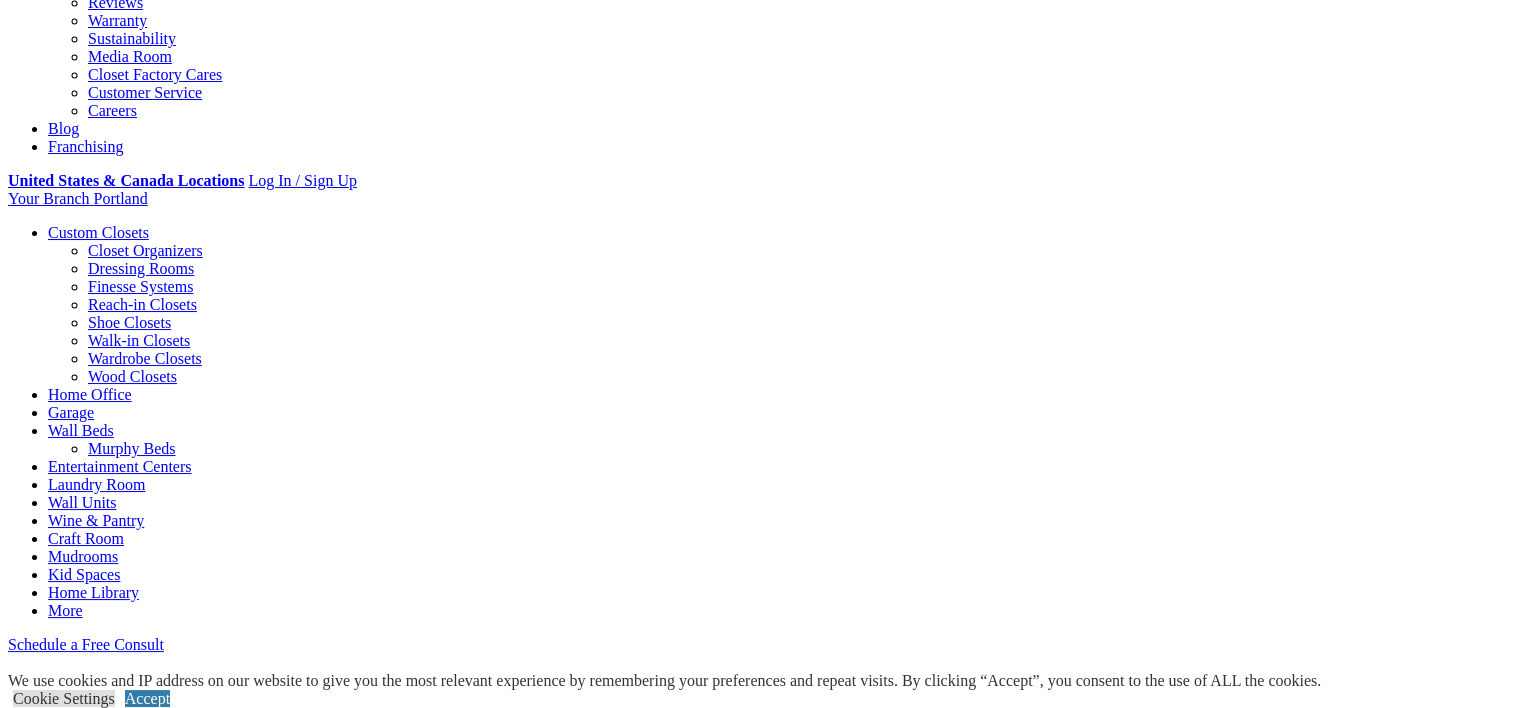 click at bounding box center (542, 2502) 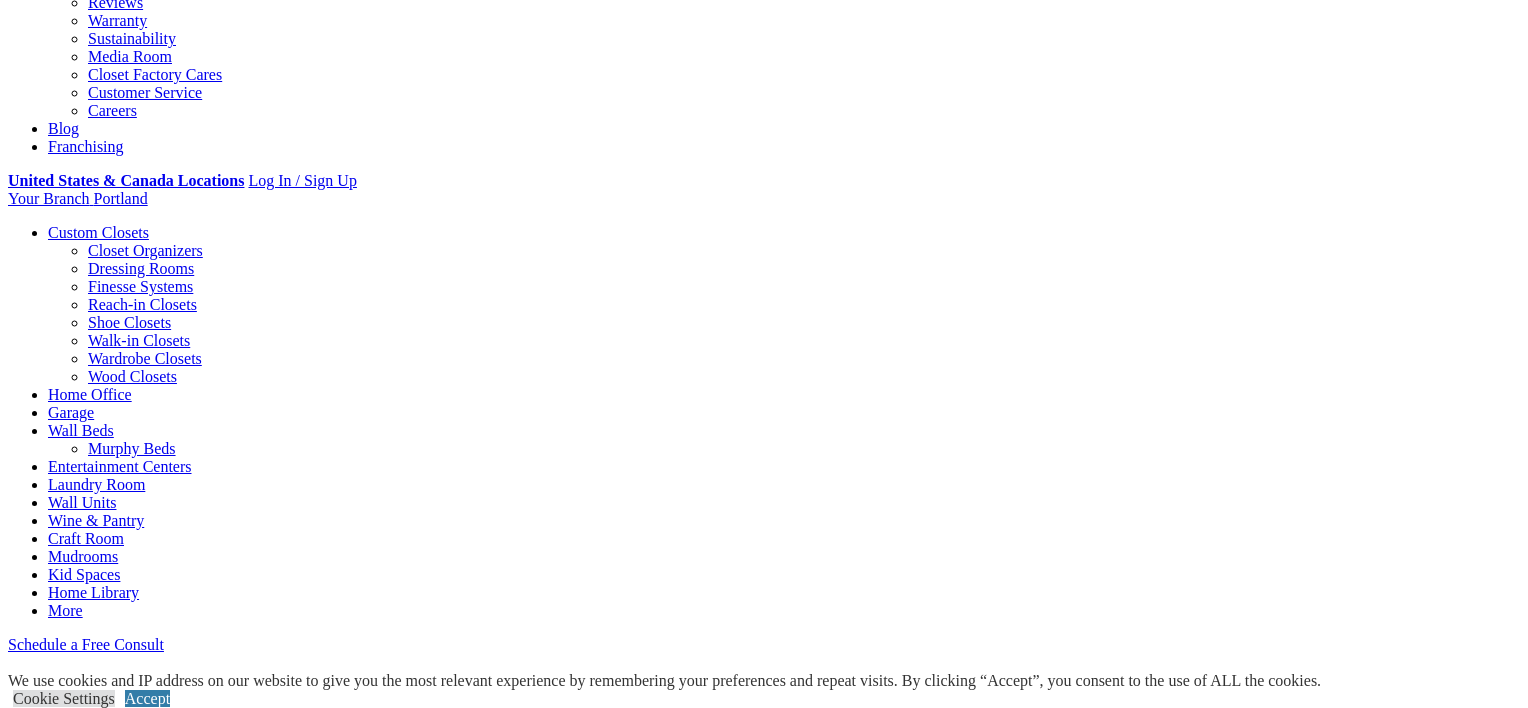 click at bounding box center (764, 18140) 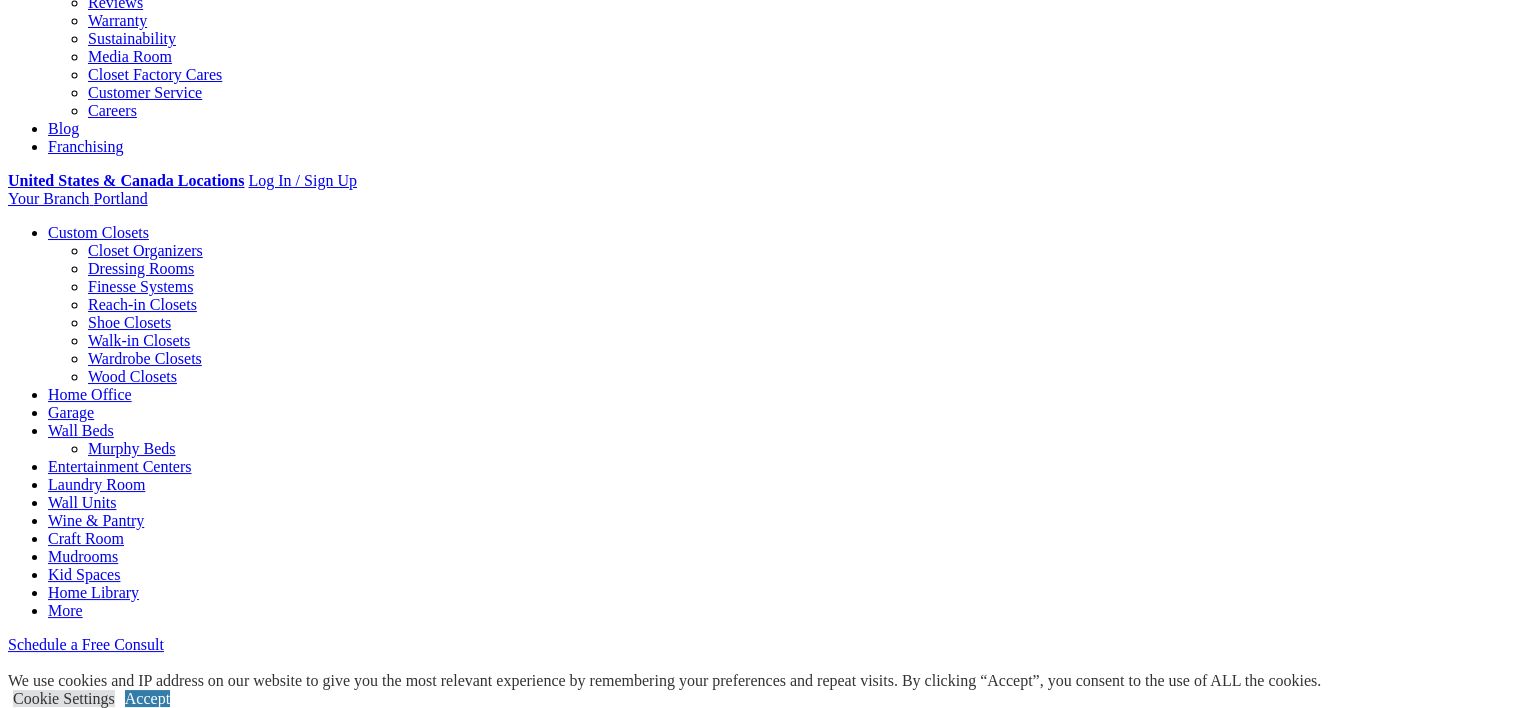 click at bounding box center (521, 2520) 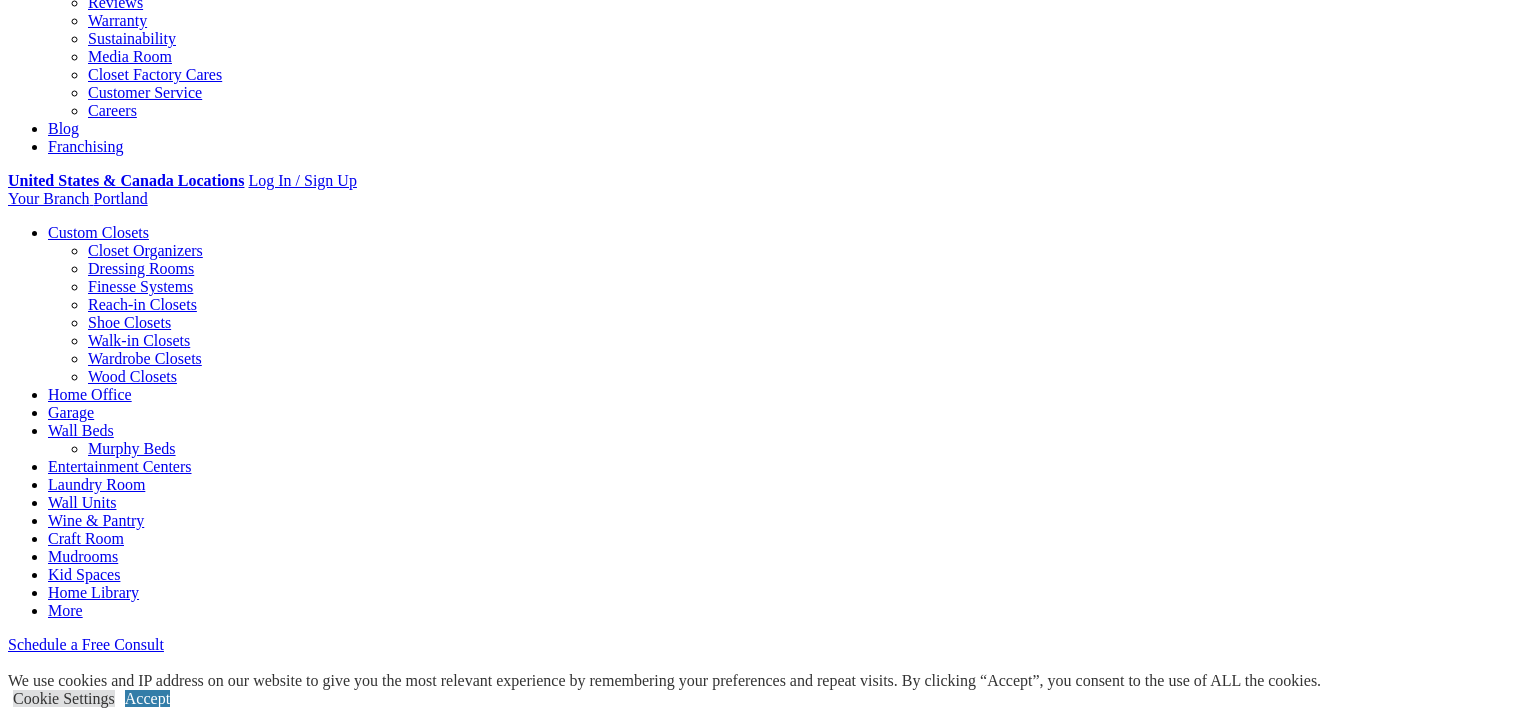 click at bounding box center (764, 18140) 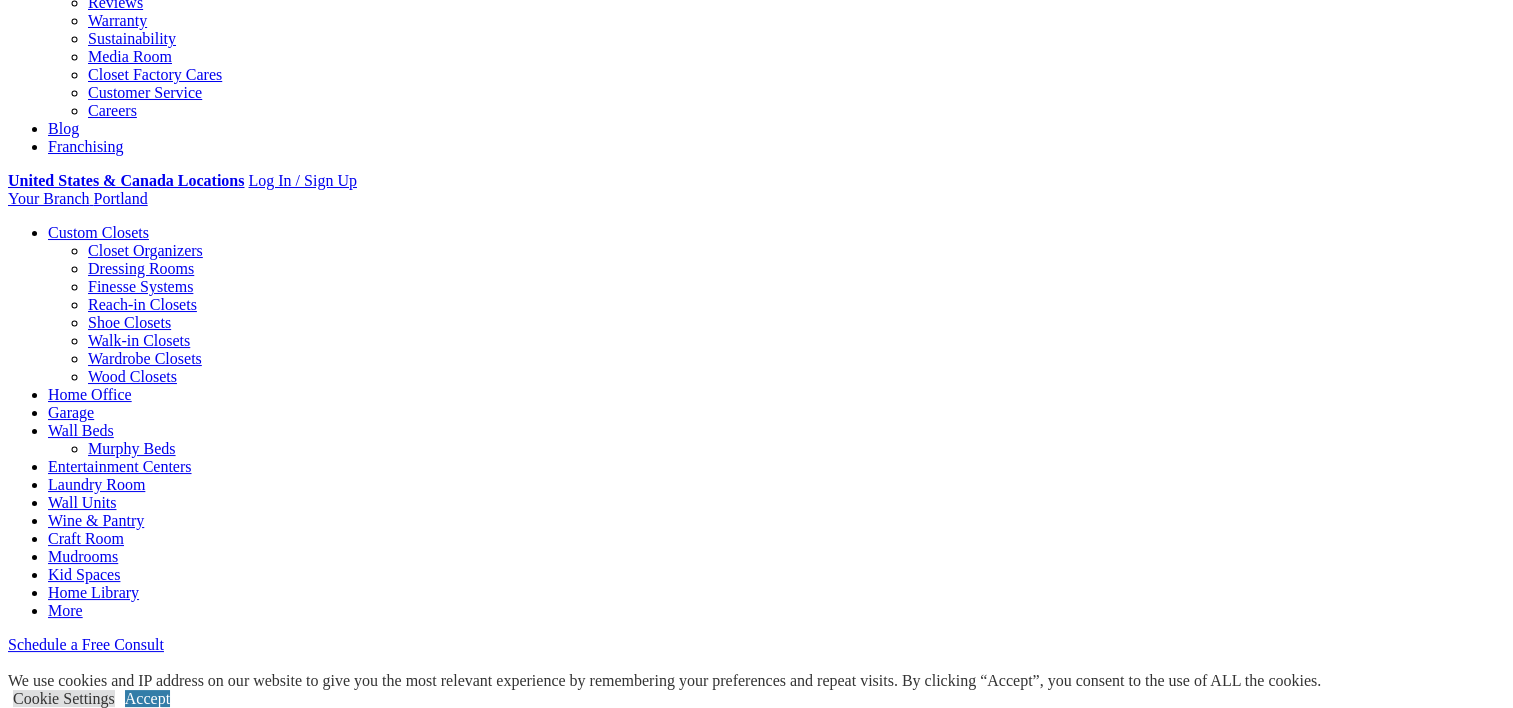 click at bounding box center (542, 2502) 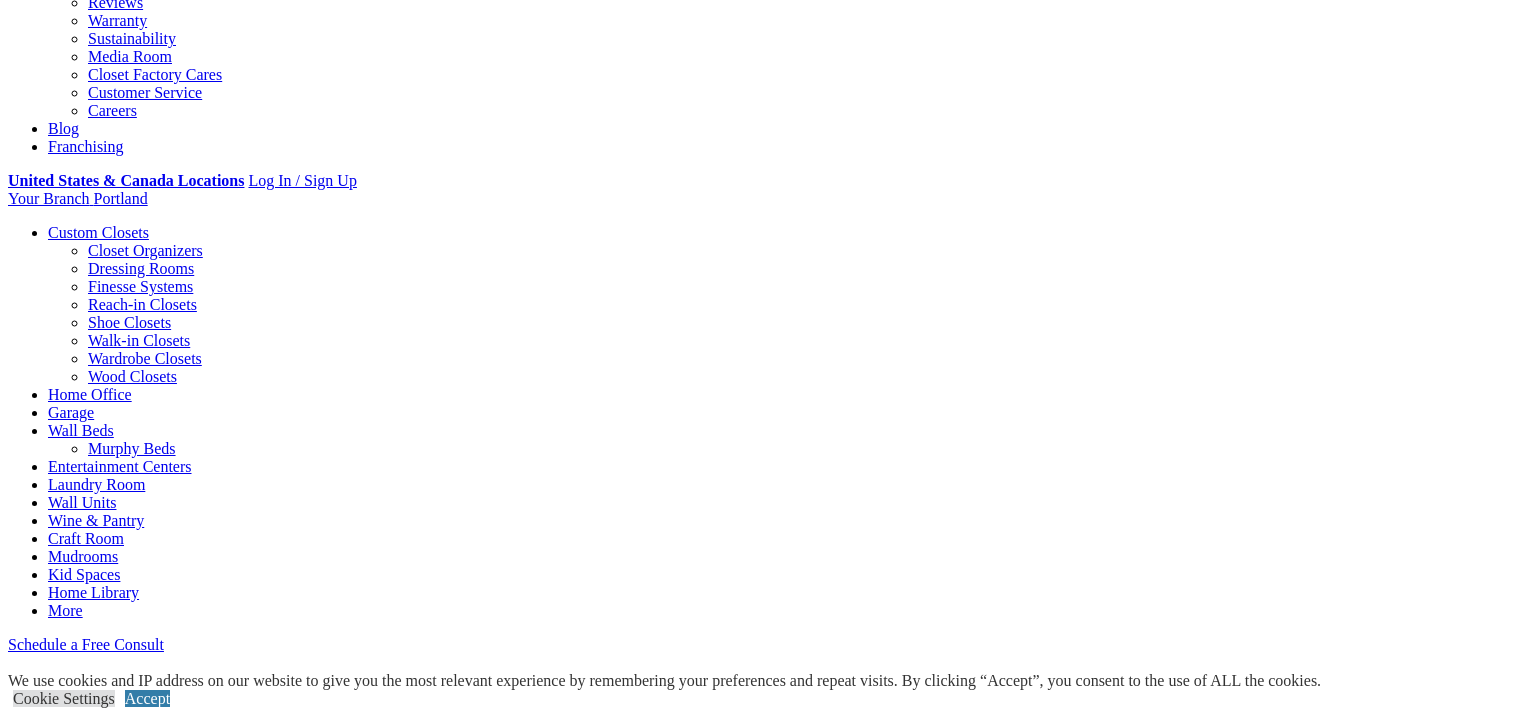 click at bounding box center [764, 18140] 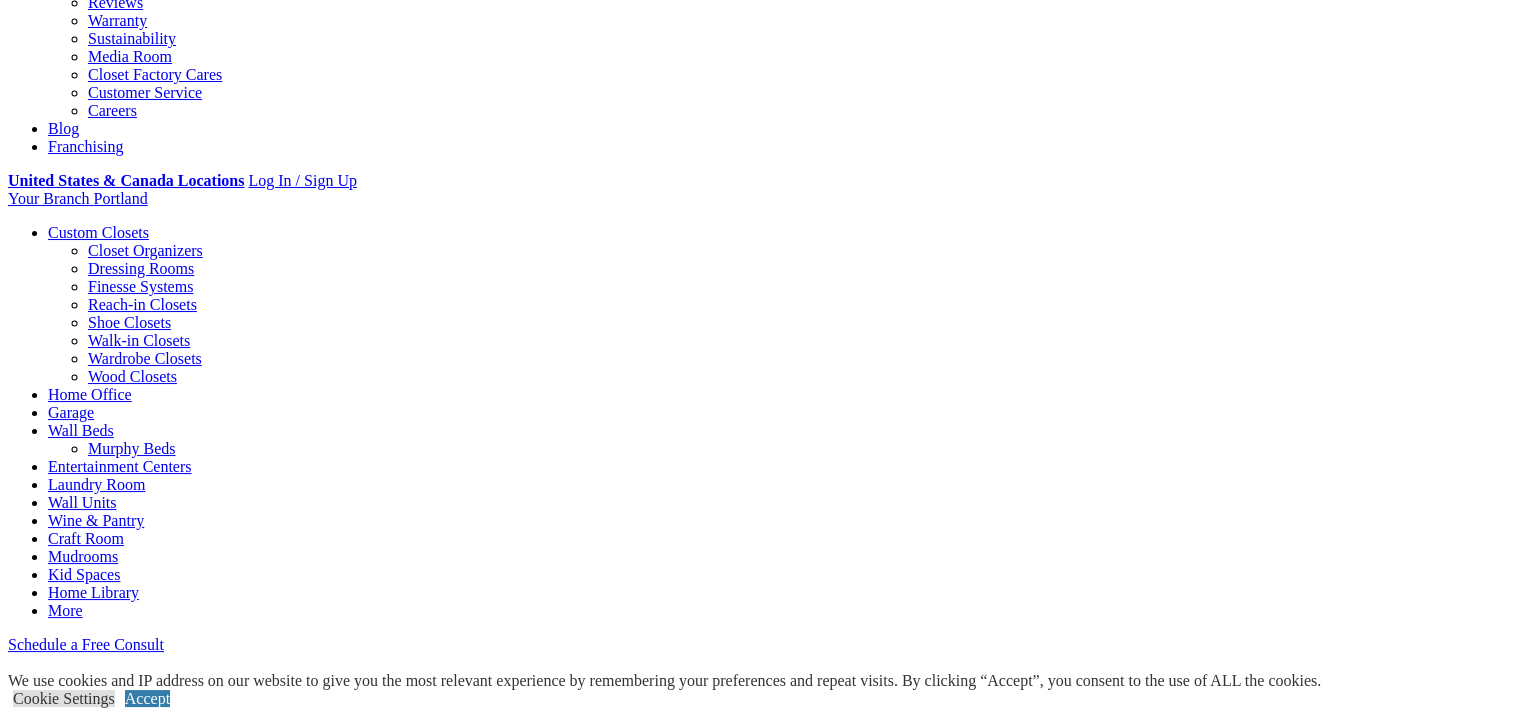 click at bounding box center (178, 2520) 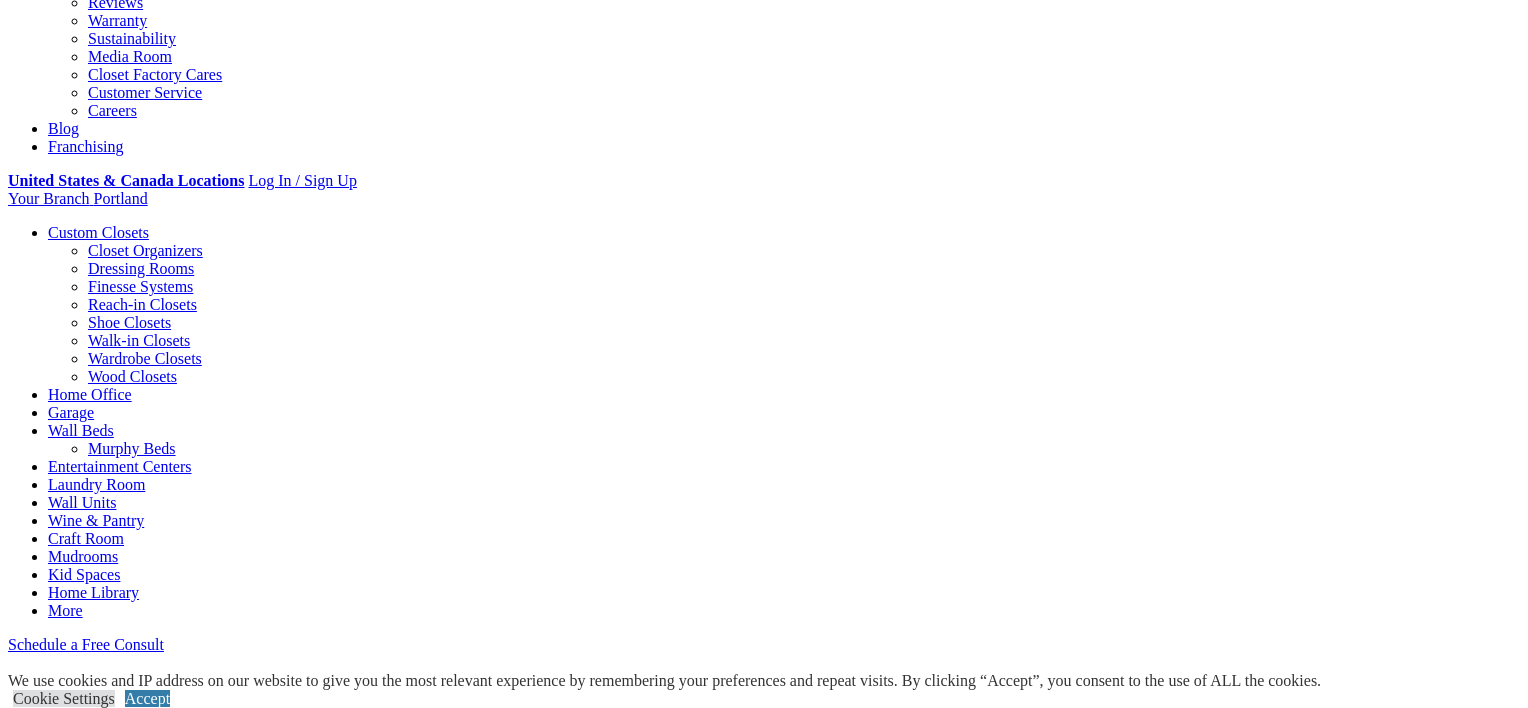 click at bounding box center (764, 18140) 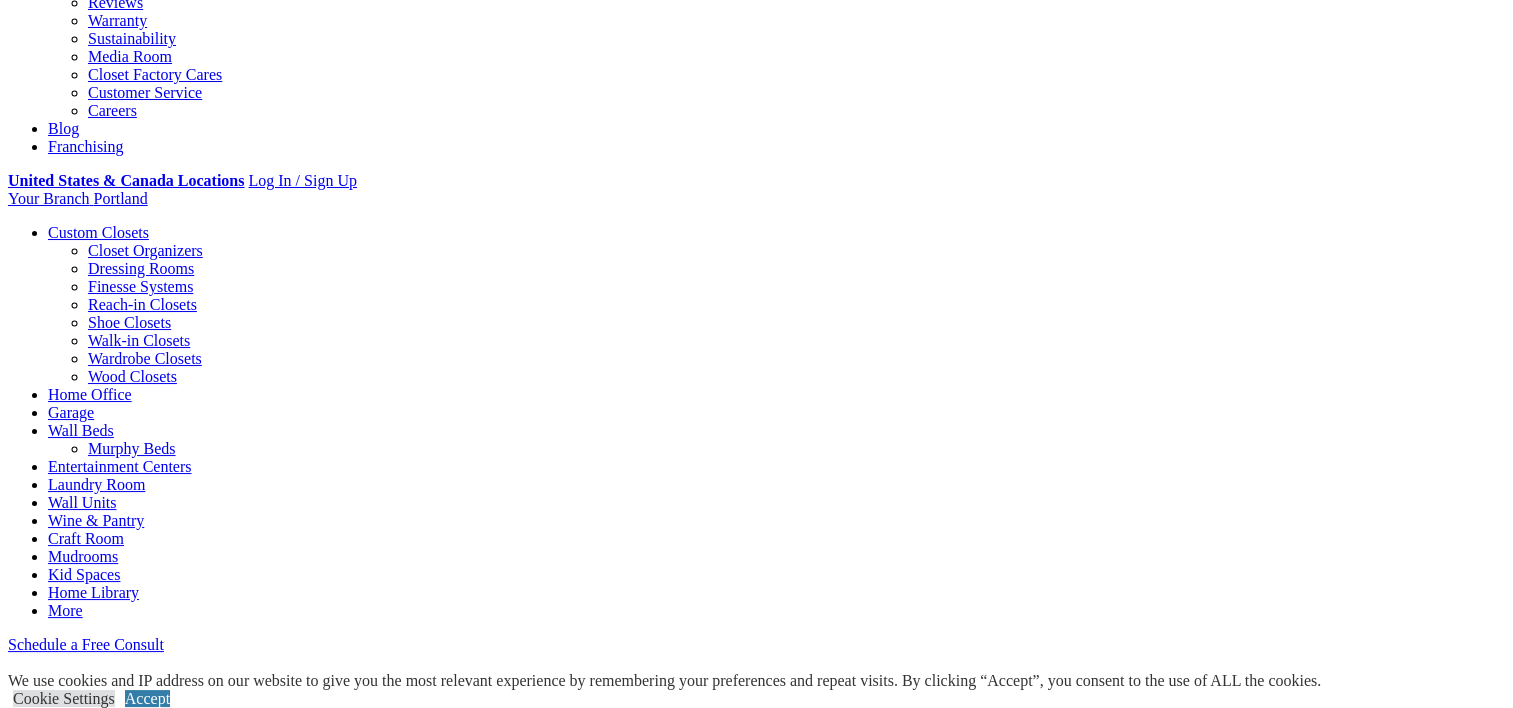 click at bounding box center [213, 2502] 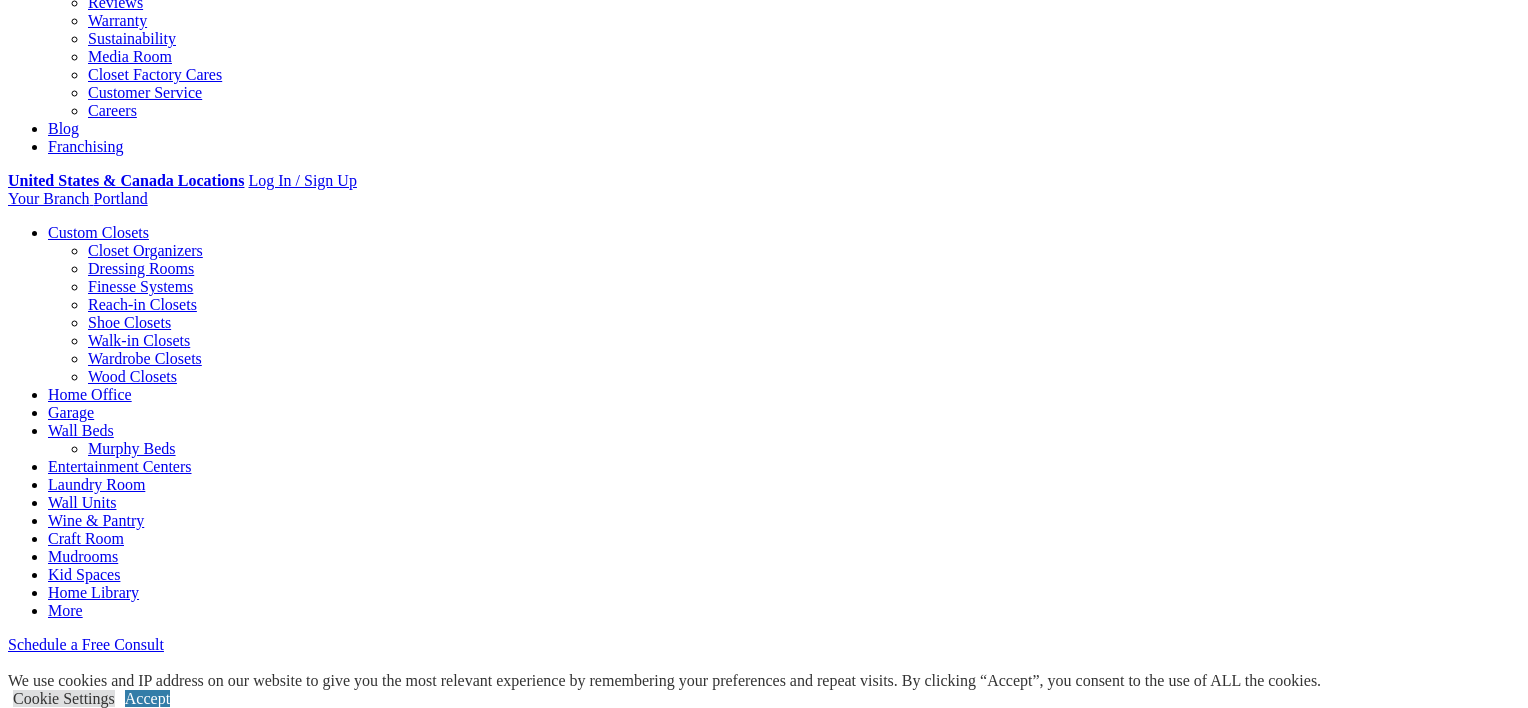 click at bounding box center [764, 18140] 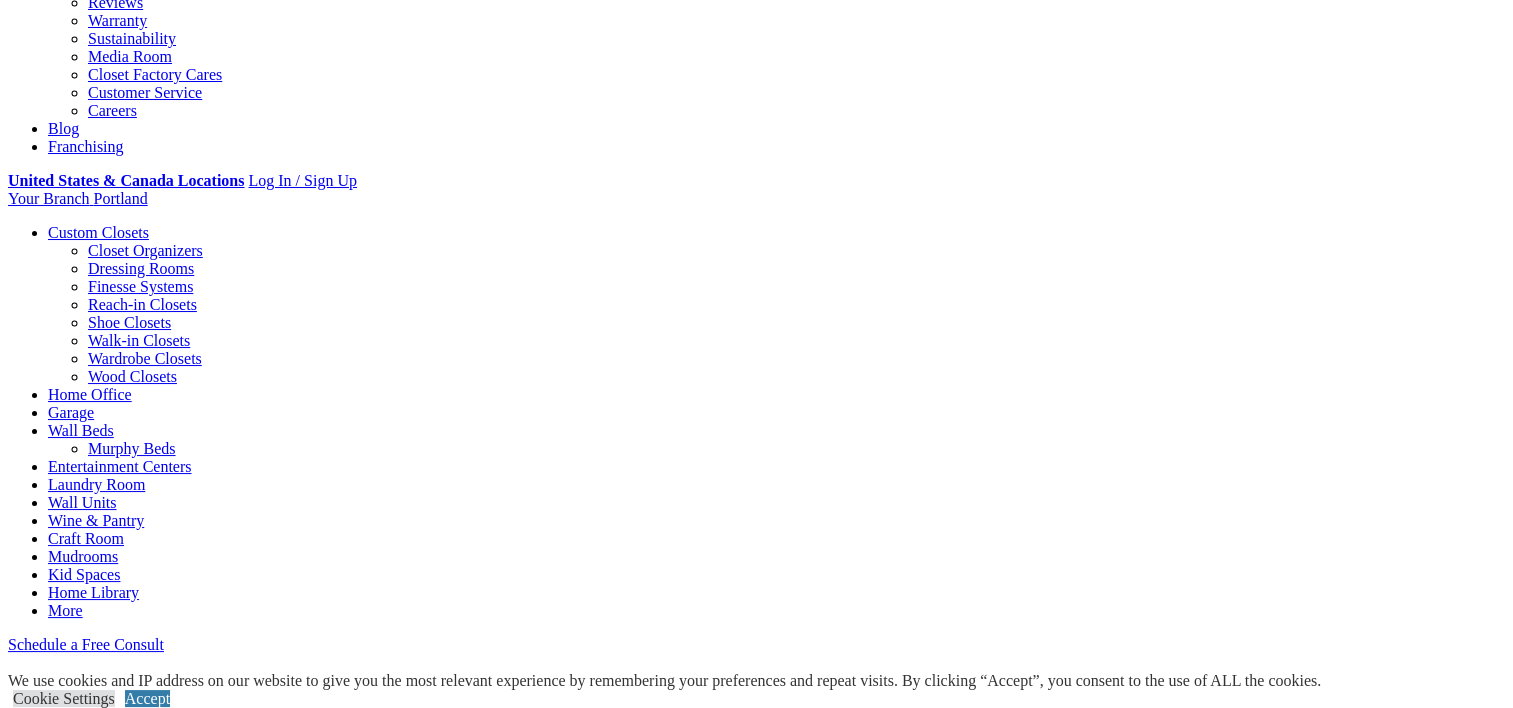 click at bounding box center [213, 2502] 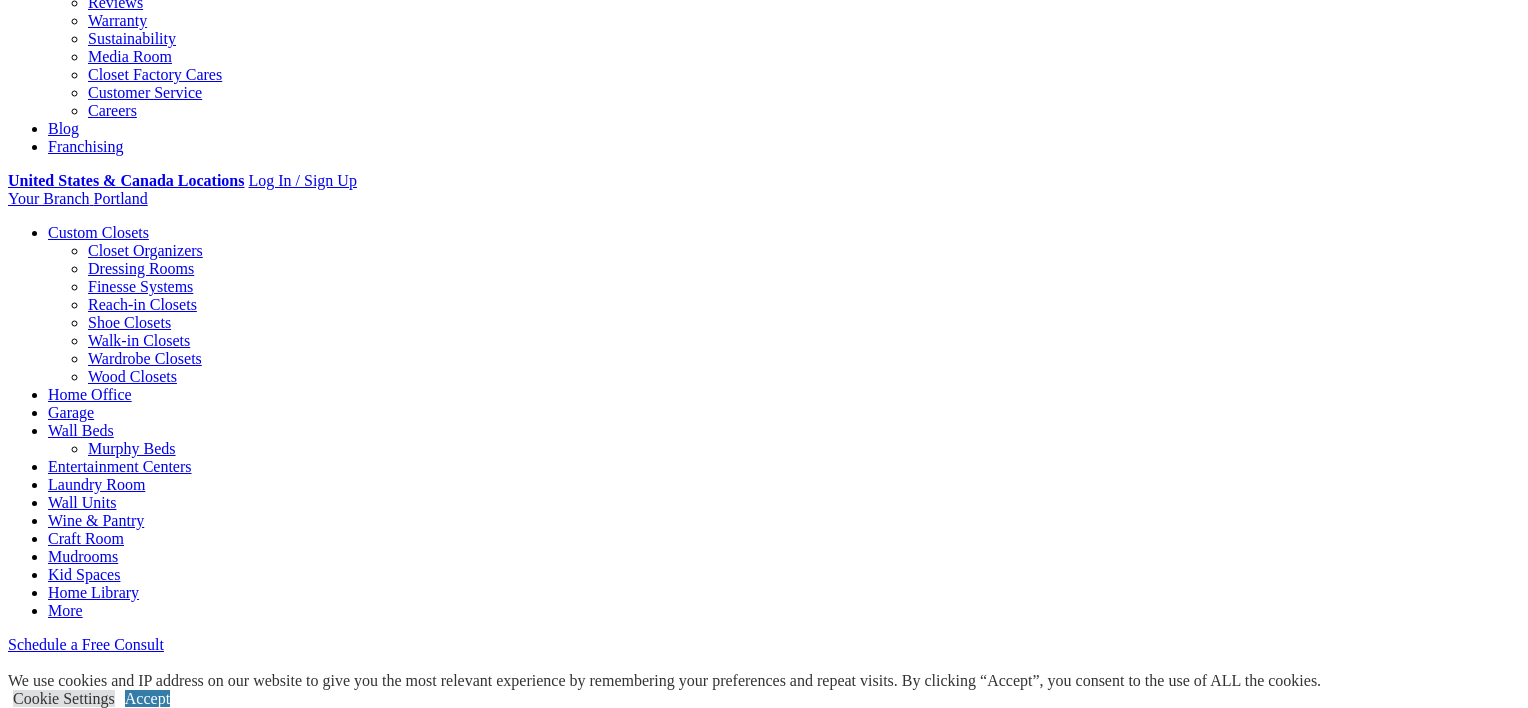 drag, startPoint x: 1442, startPoint y: 500, endPoint x: 1432, endPoint y: 528, distance: 29.732138 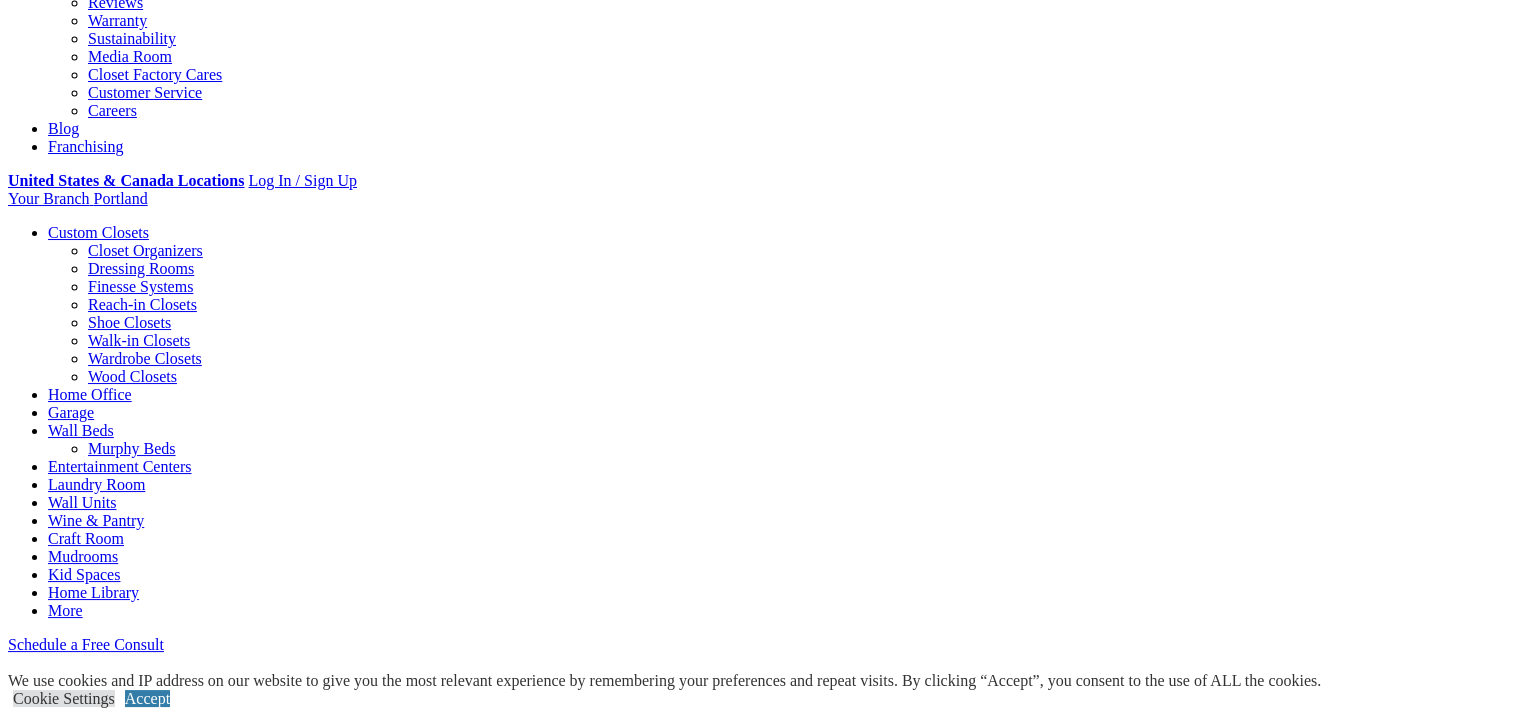 click at bounding box center (1172, 2502) 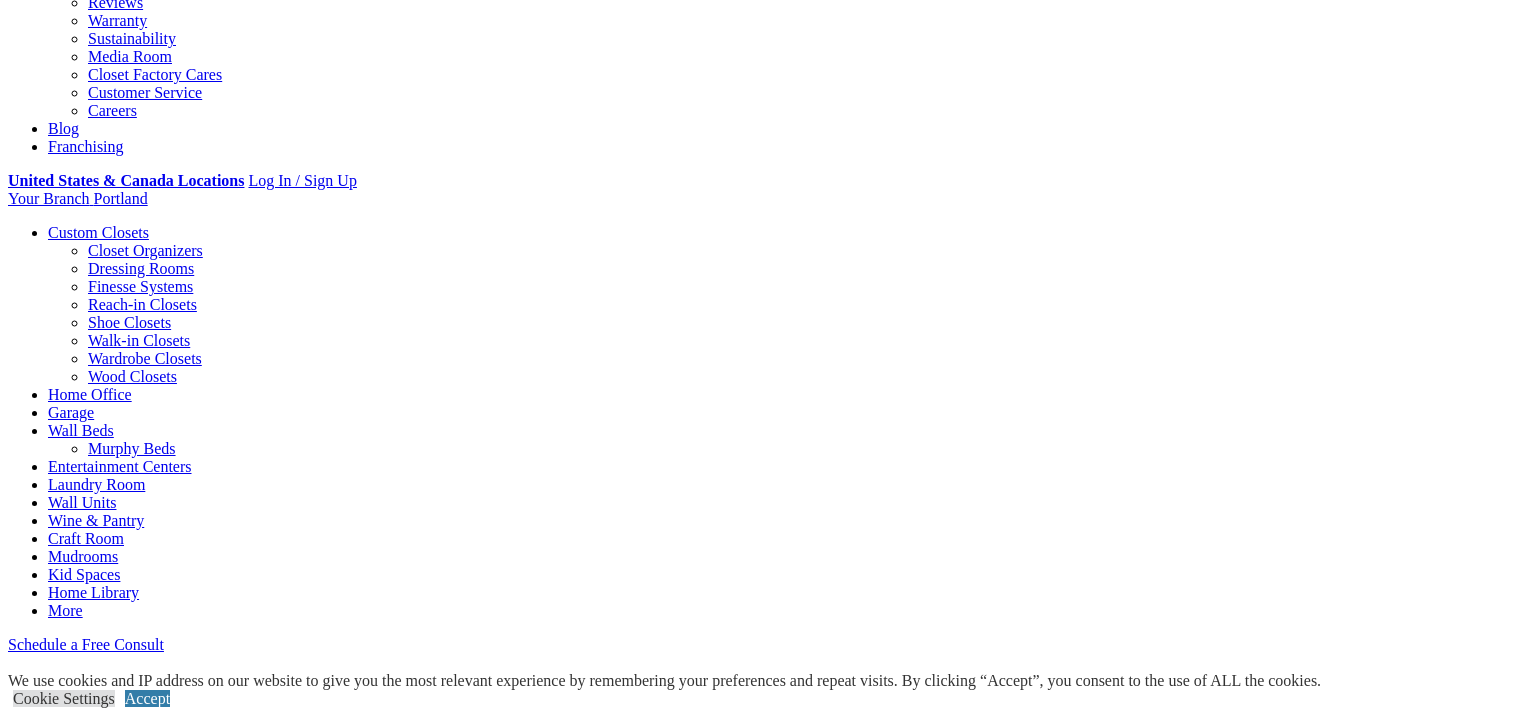 click at bounding box center (764, 18140) 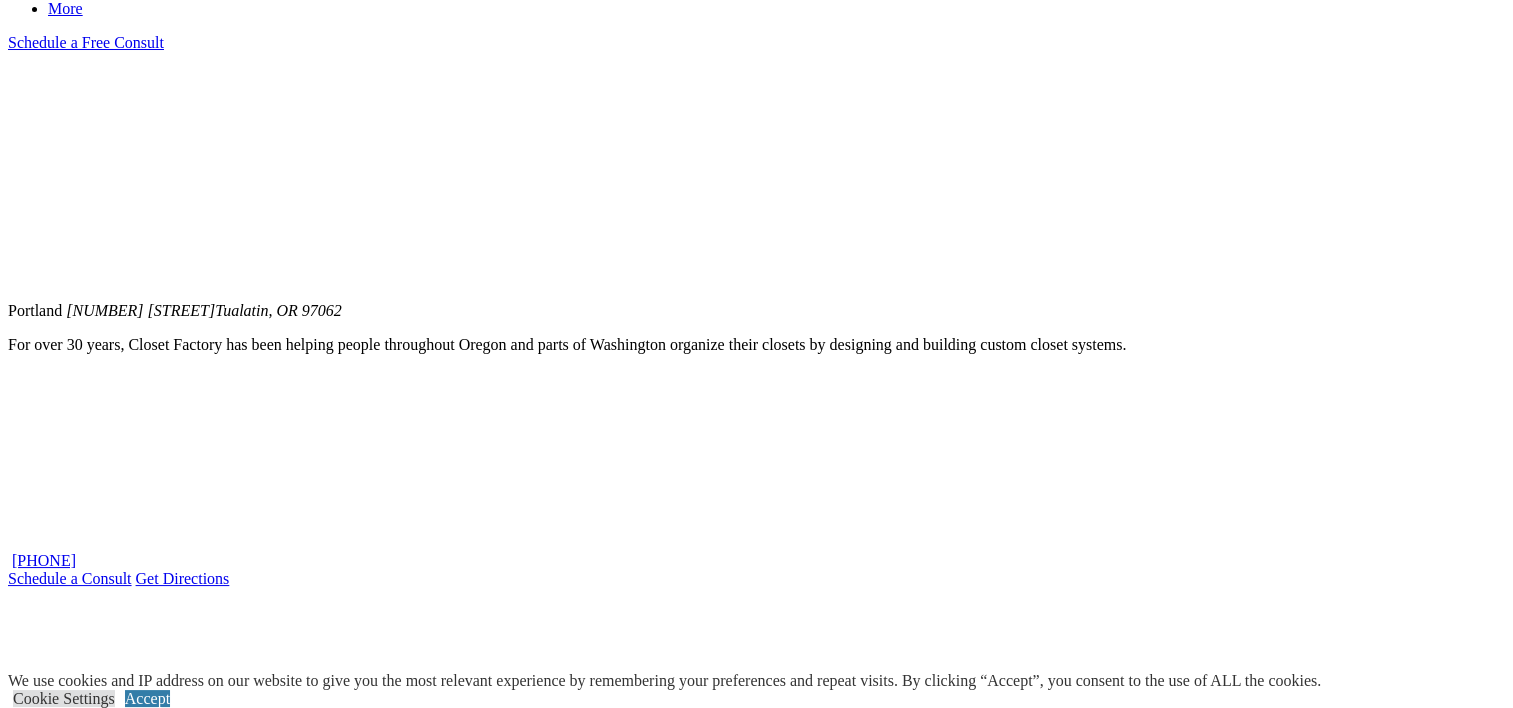 scroll, scrollTop: 1200, scrollLeft: 0, axis: vertical 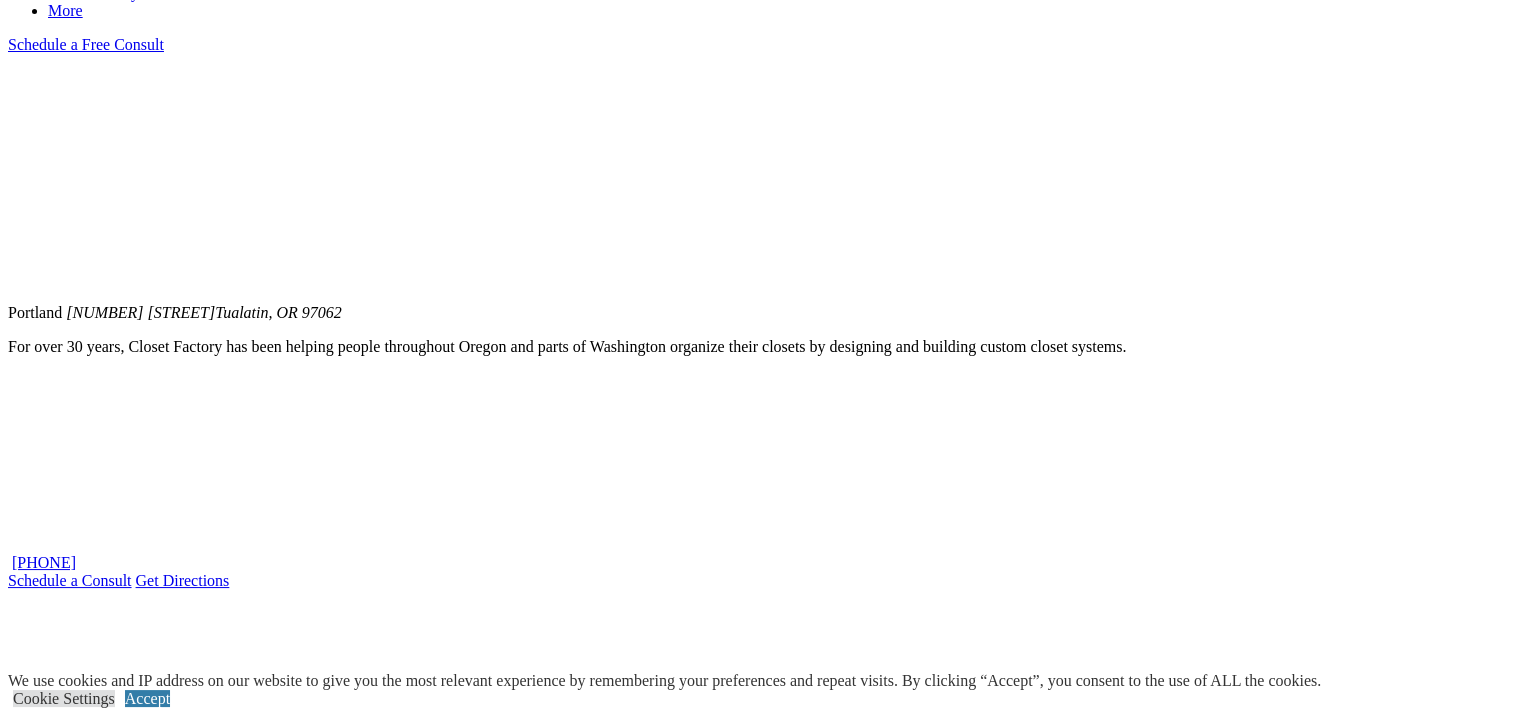 click at bounding box center (155, 1974) 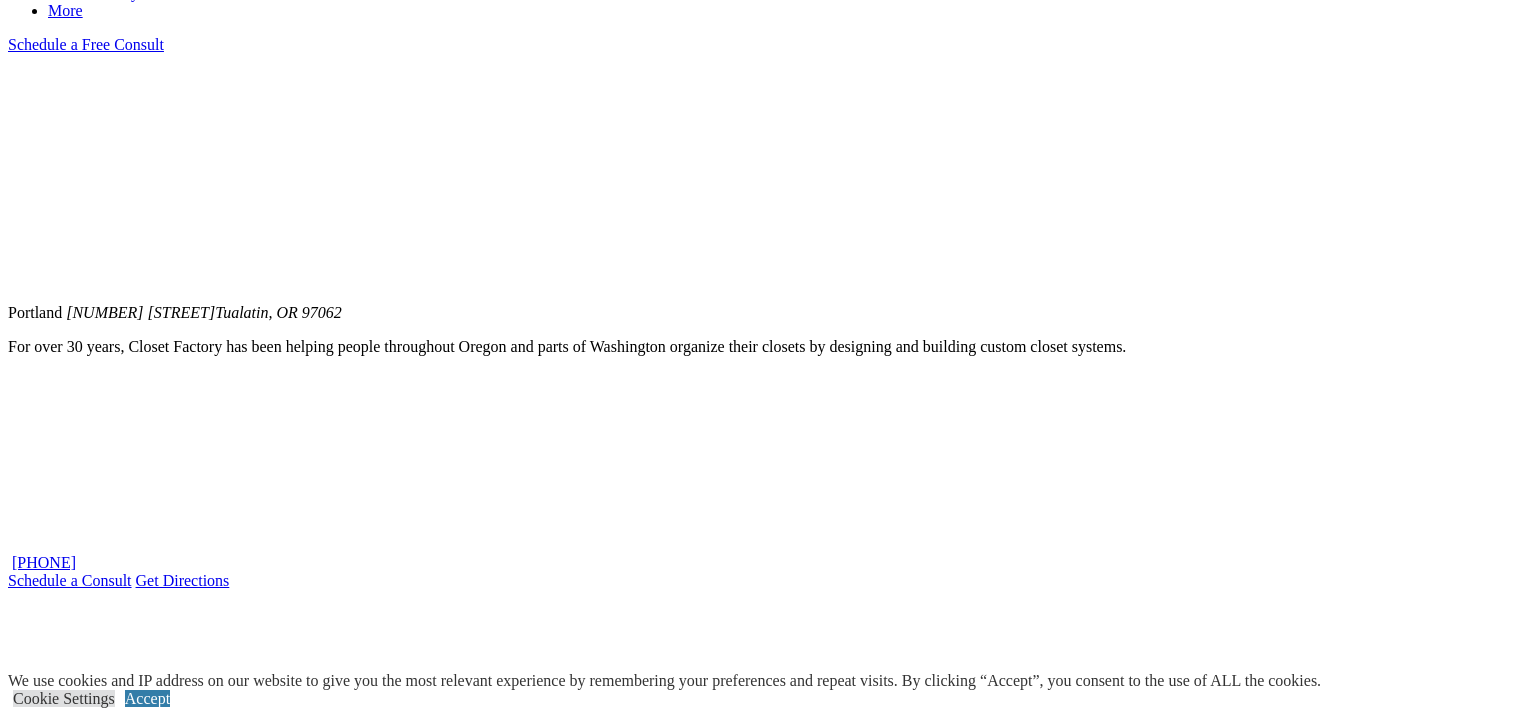click at bounding box center (155, 17594) 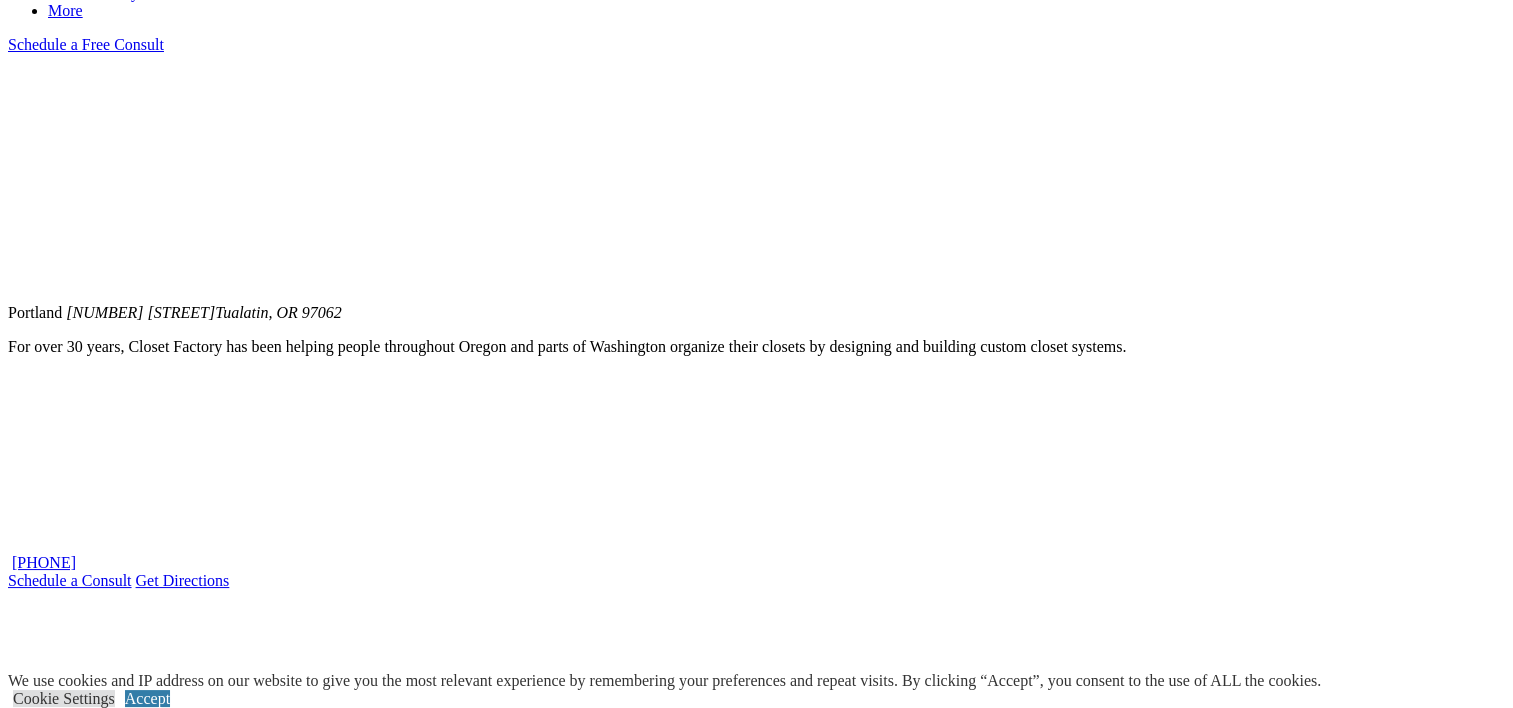 click at bounding box center (1305, 1956) 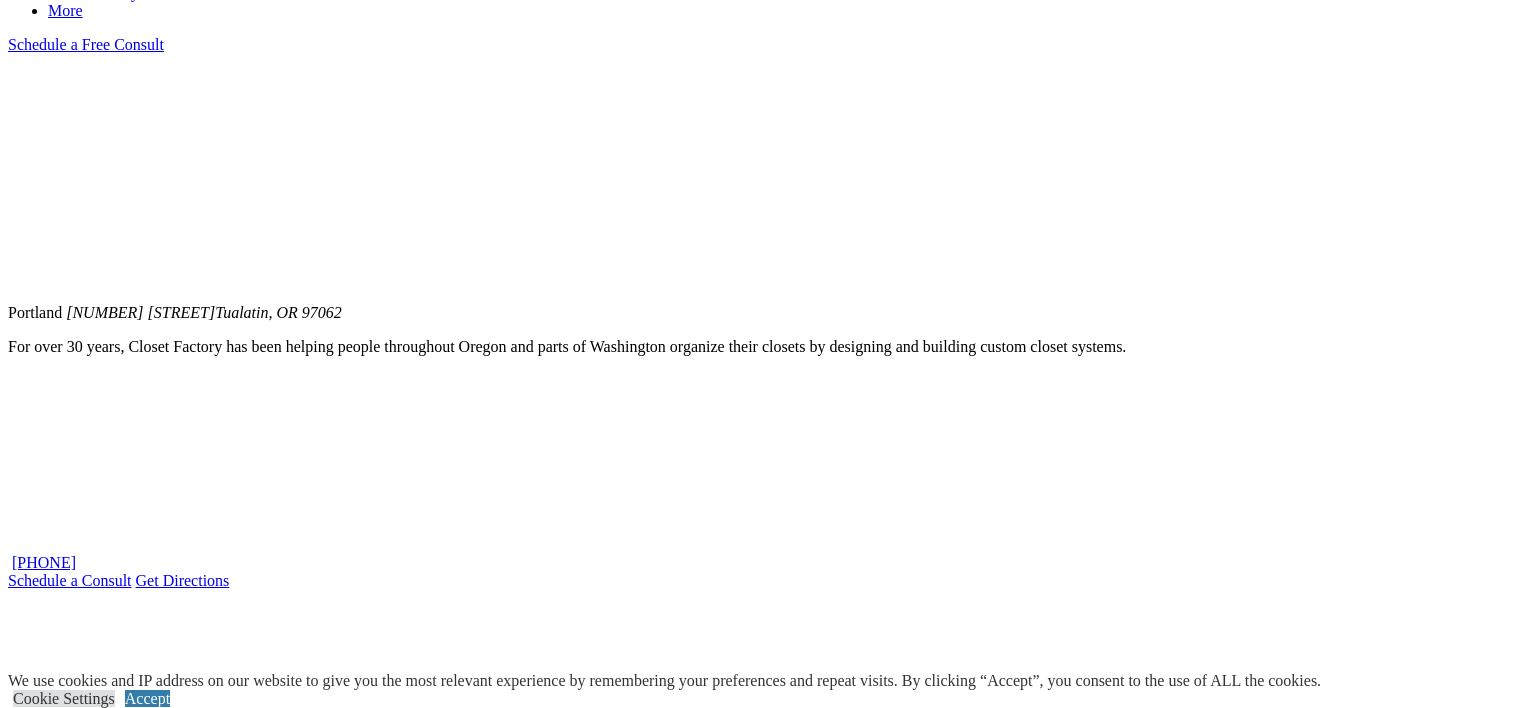 click at bounding box center (764, 17576) 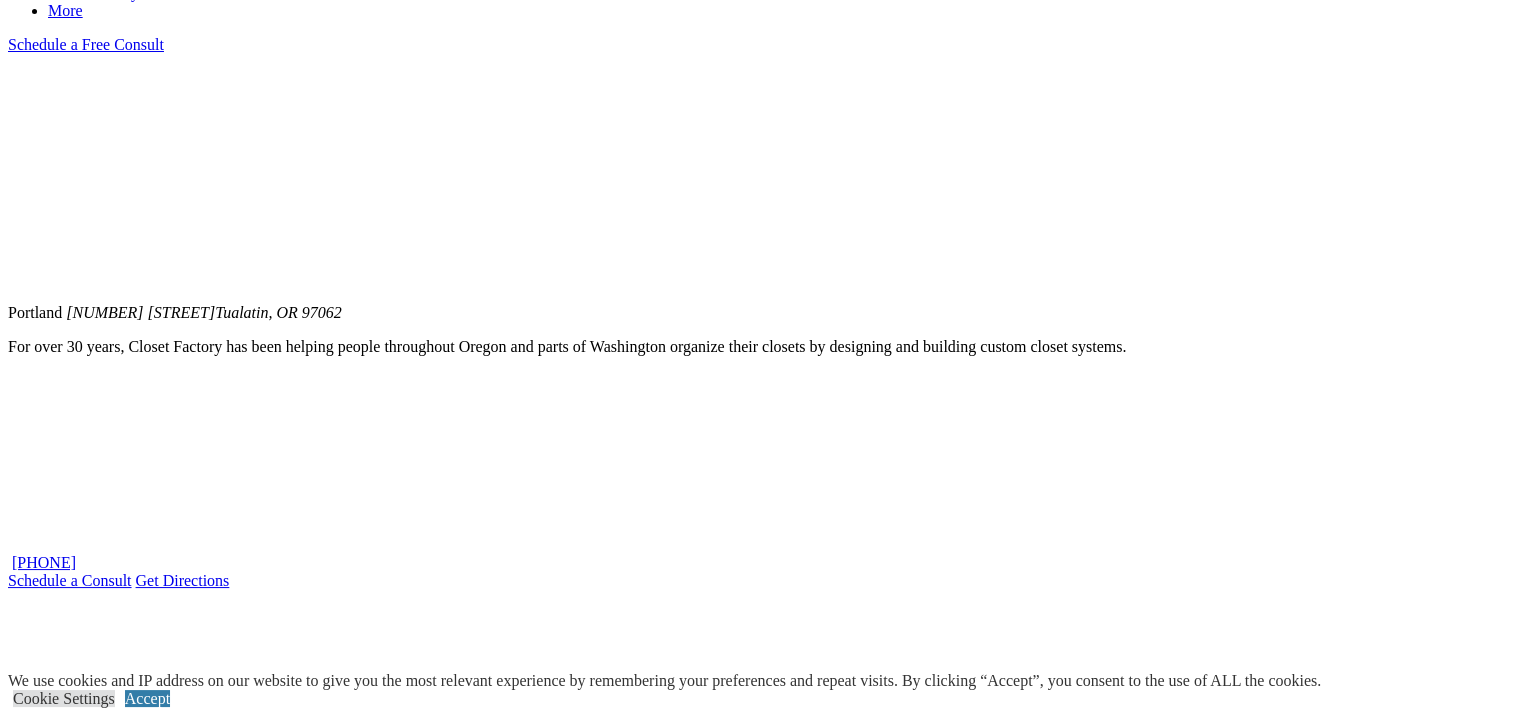 click at bounding box center [973, 1956] 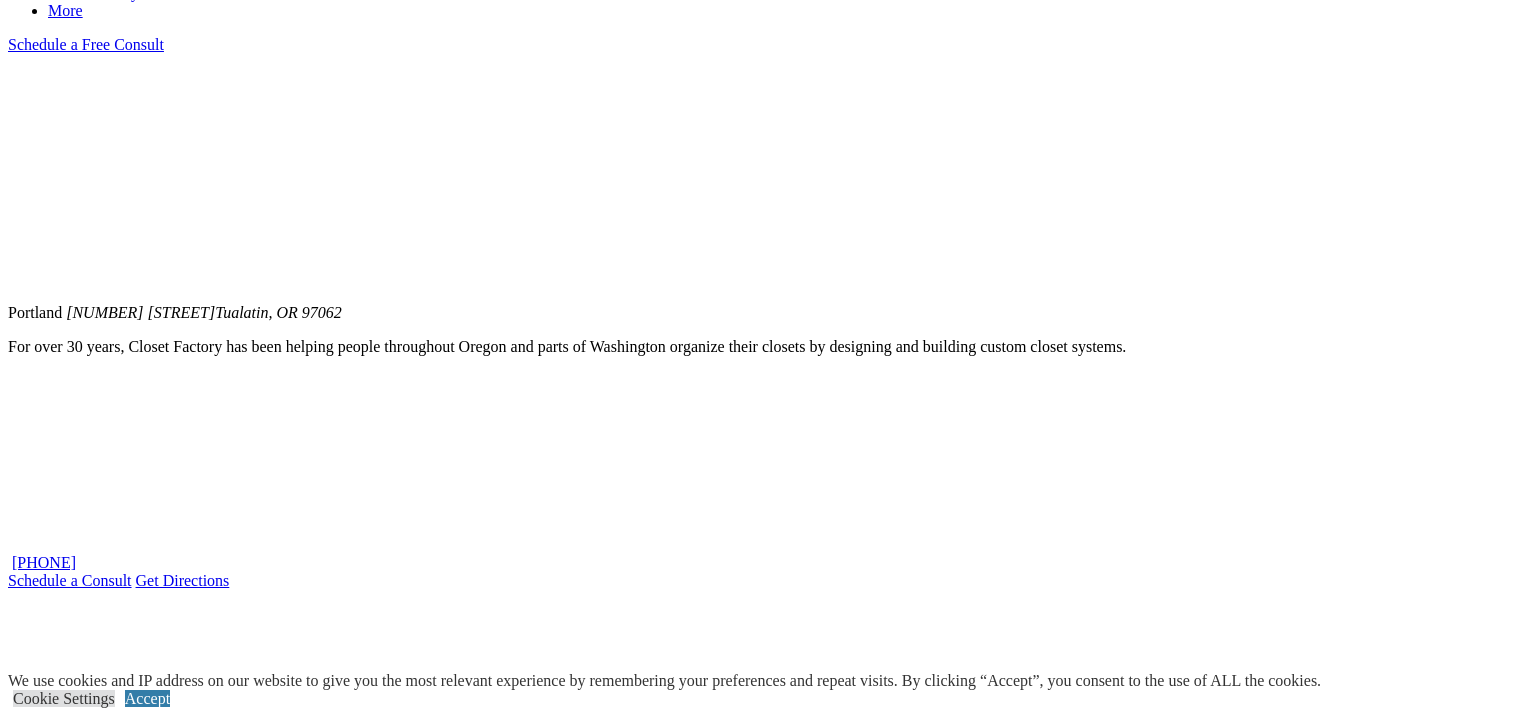 click at bounding box center [764, 17576] 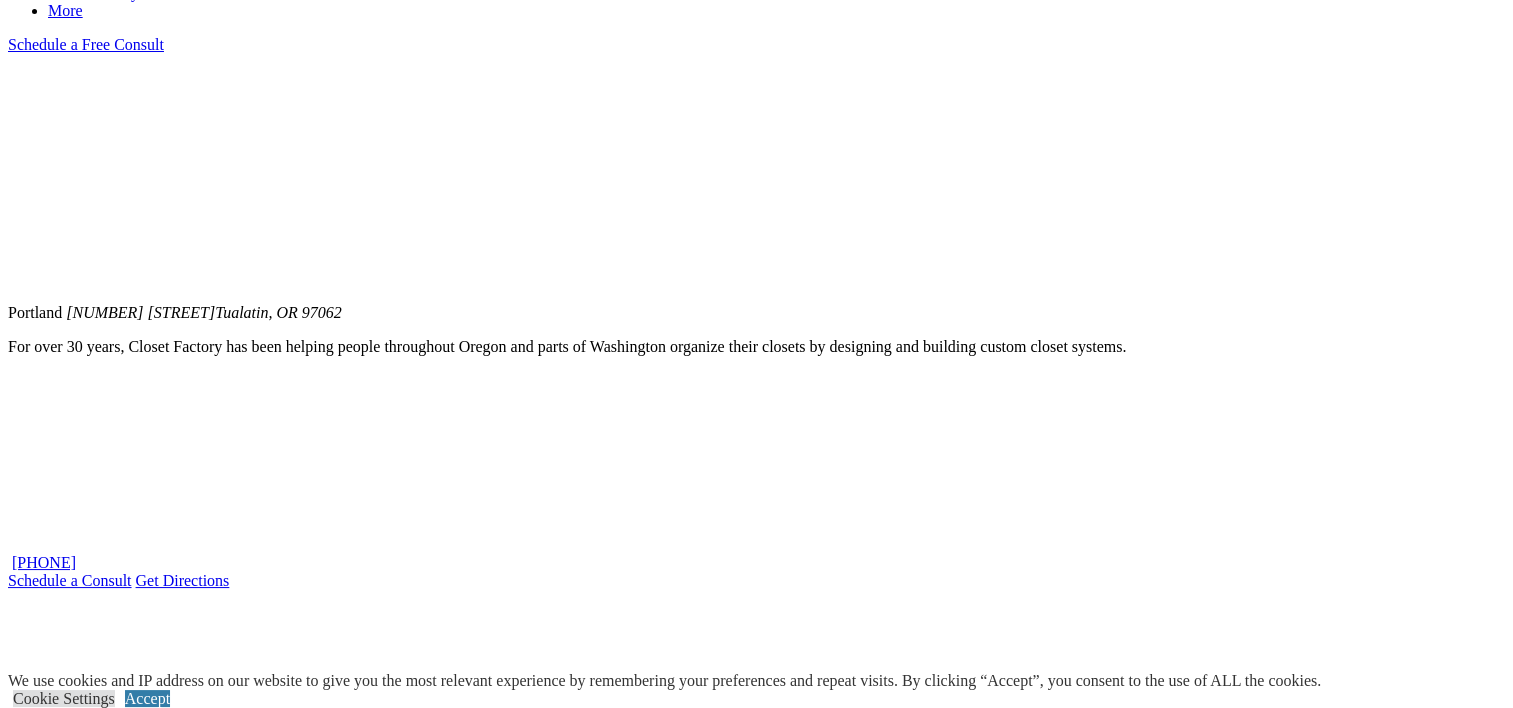 click at bounding box center [647, 1956] 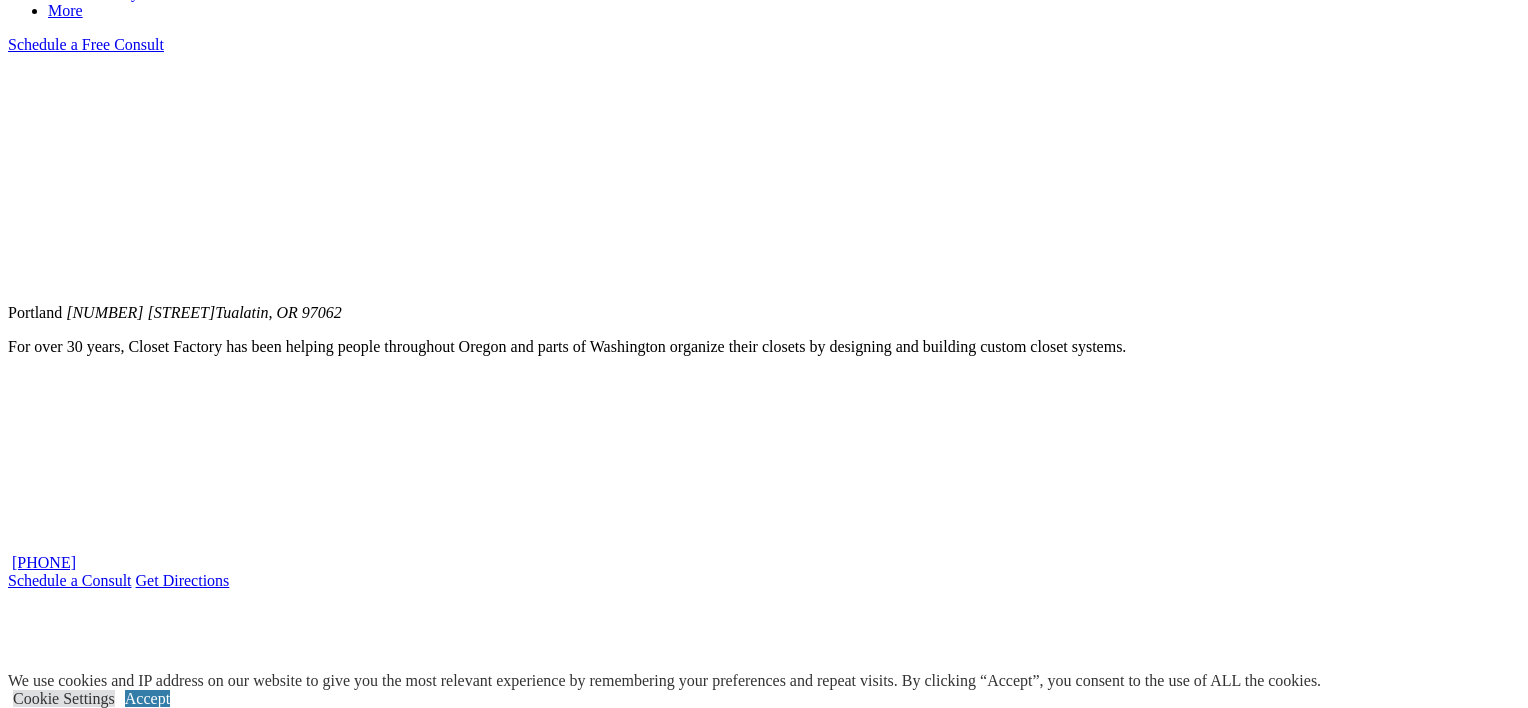click at bounding box center [764, 17576] 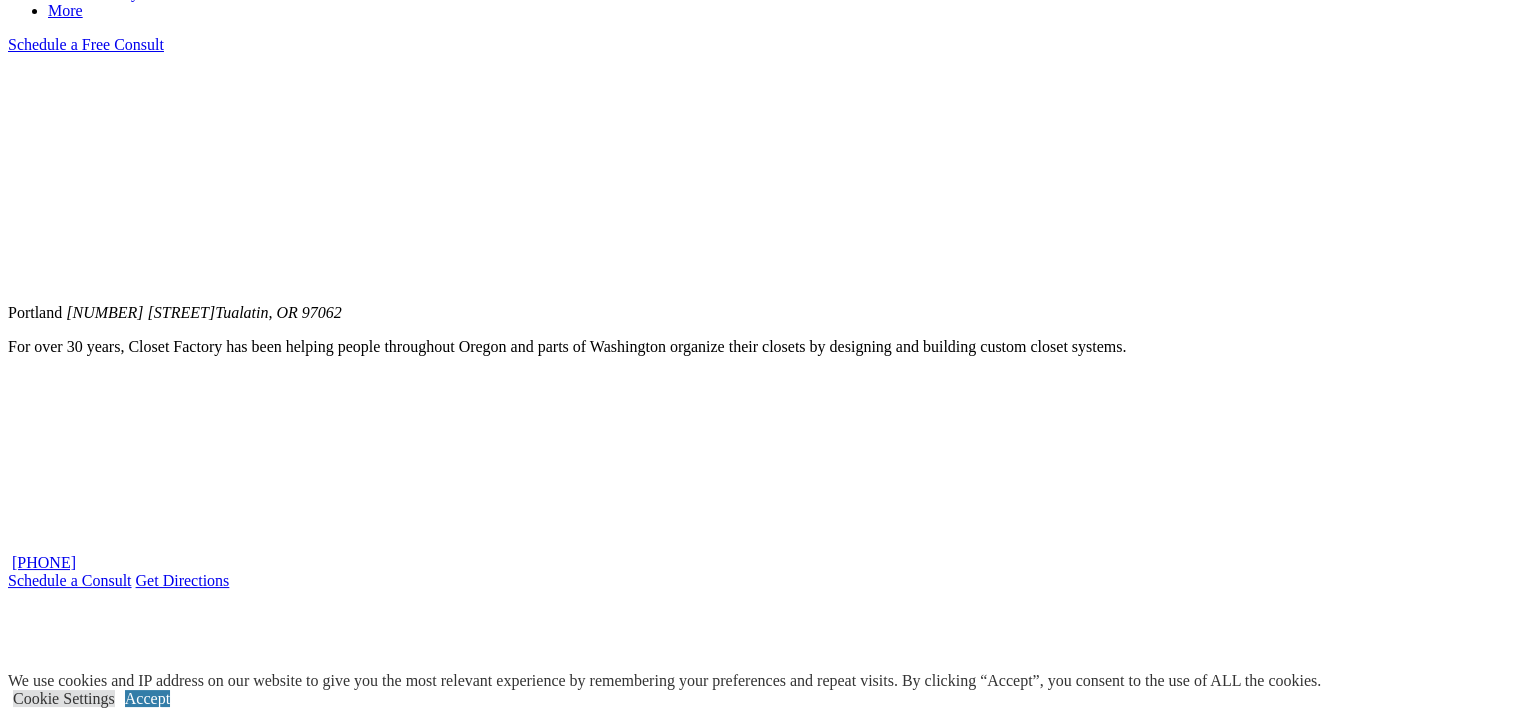 click at bounding box center (112, 1956) 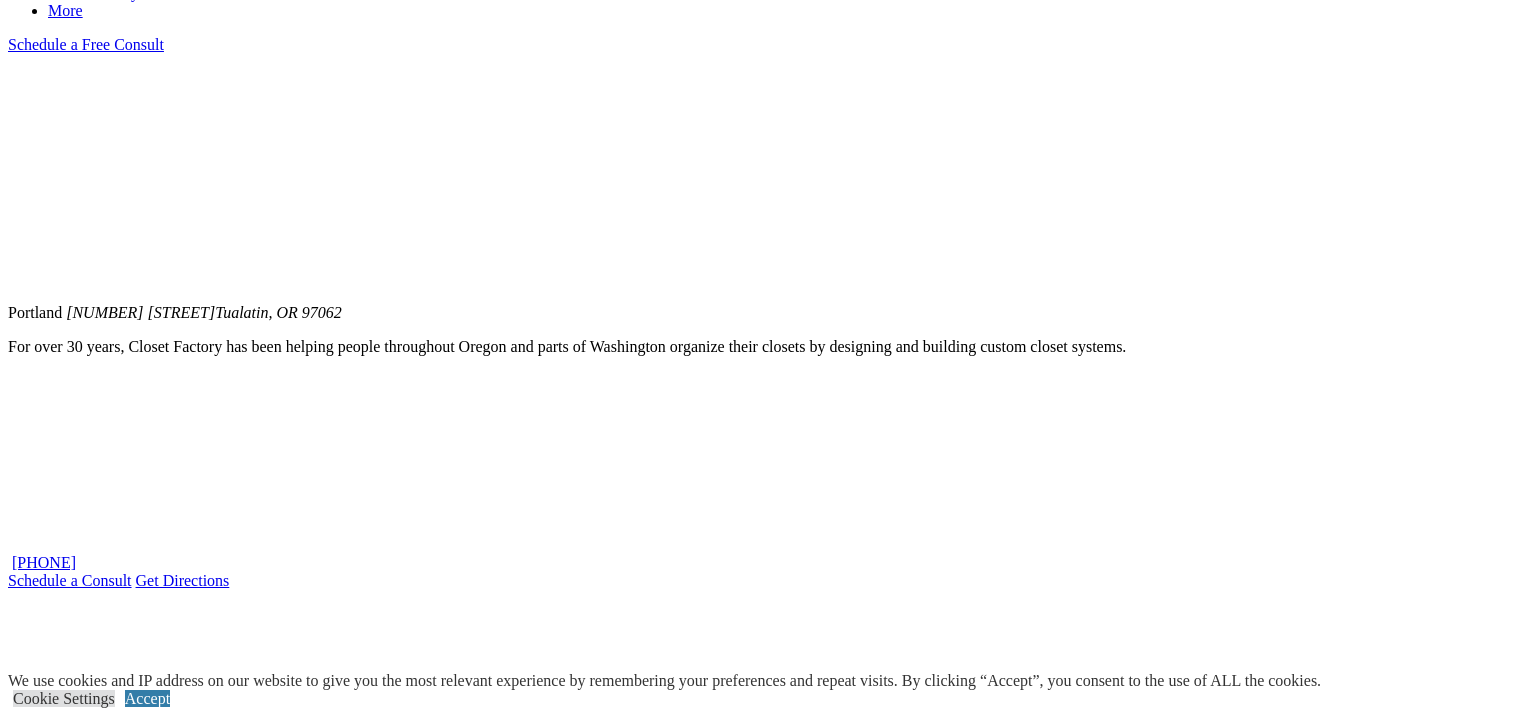 click at bounding box center [764, 17576] 